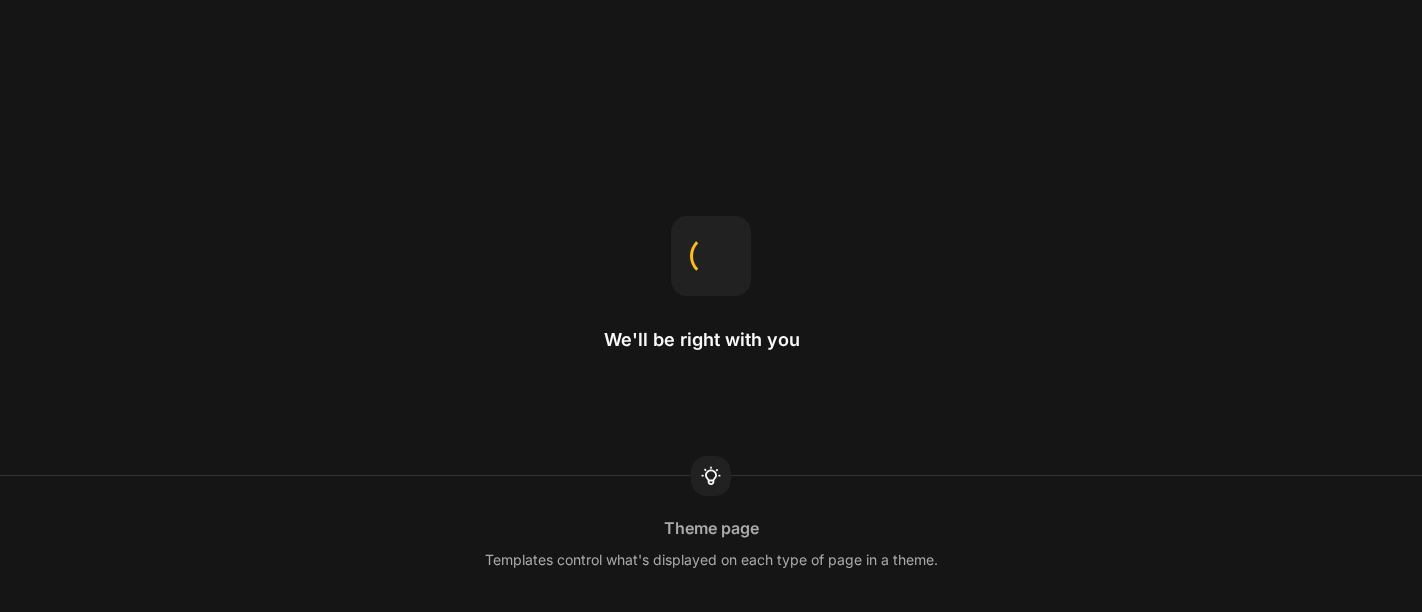 scroll, scrollTop: 0, scrollLeft: 0, axis: both 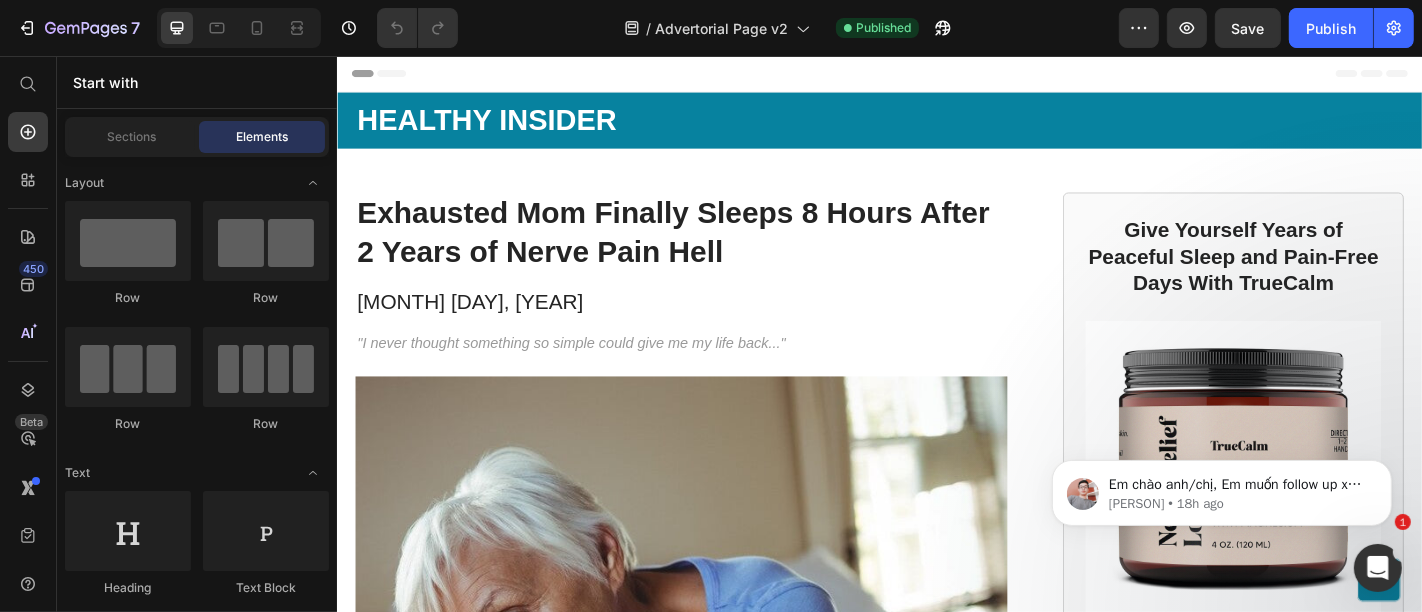 click 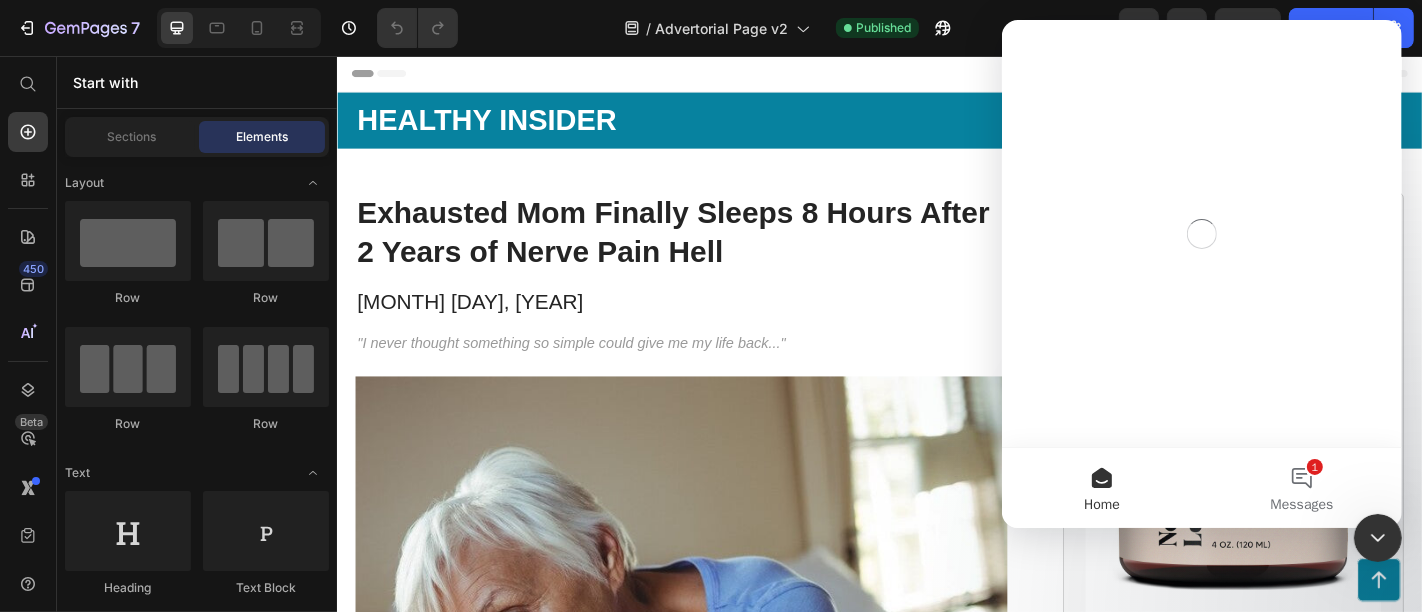 scroll, scrollTop: 0, scrollLeft: 0, axis: both 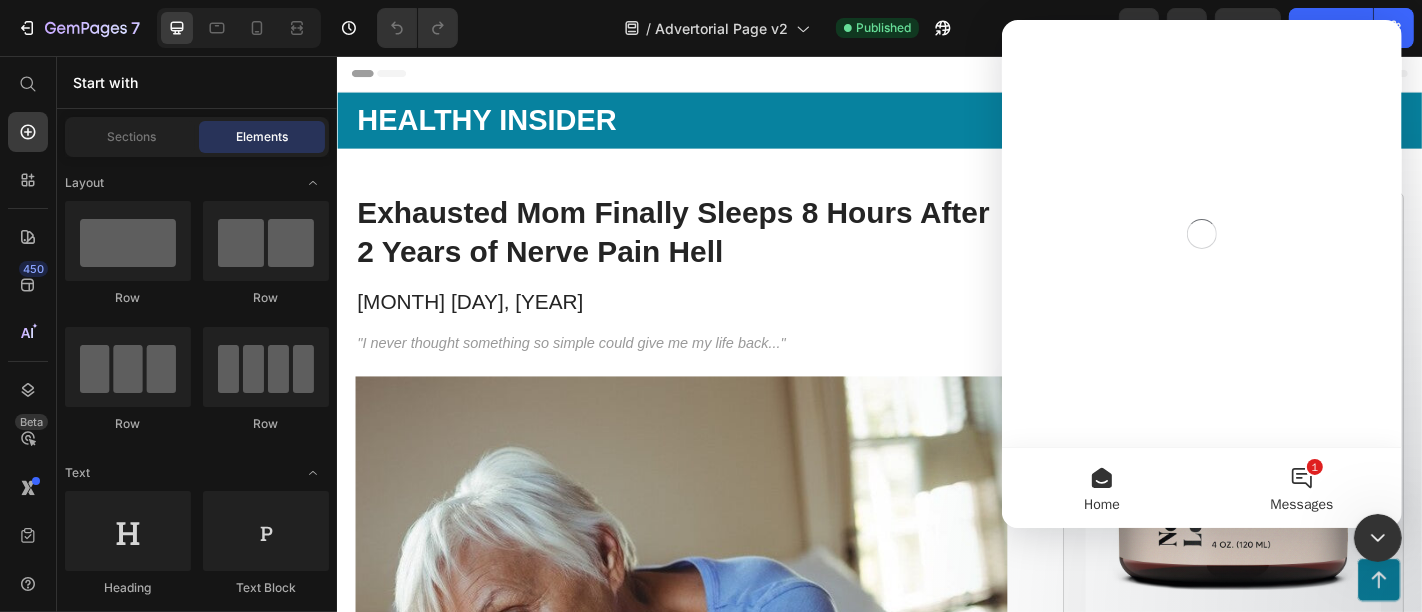 click on "1 Messages" at bounding box center [1301, 488] 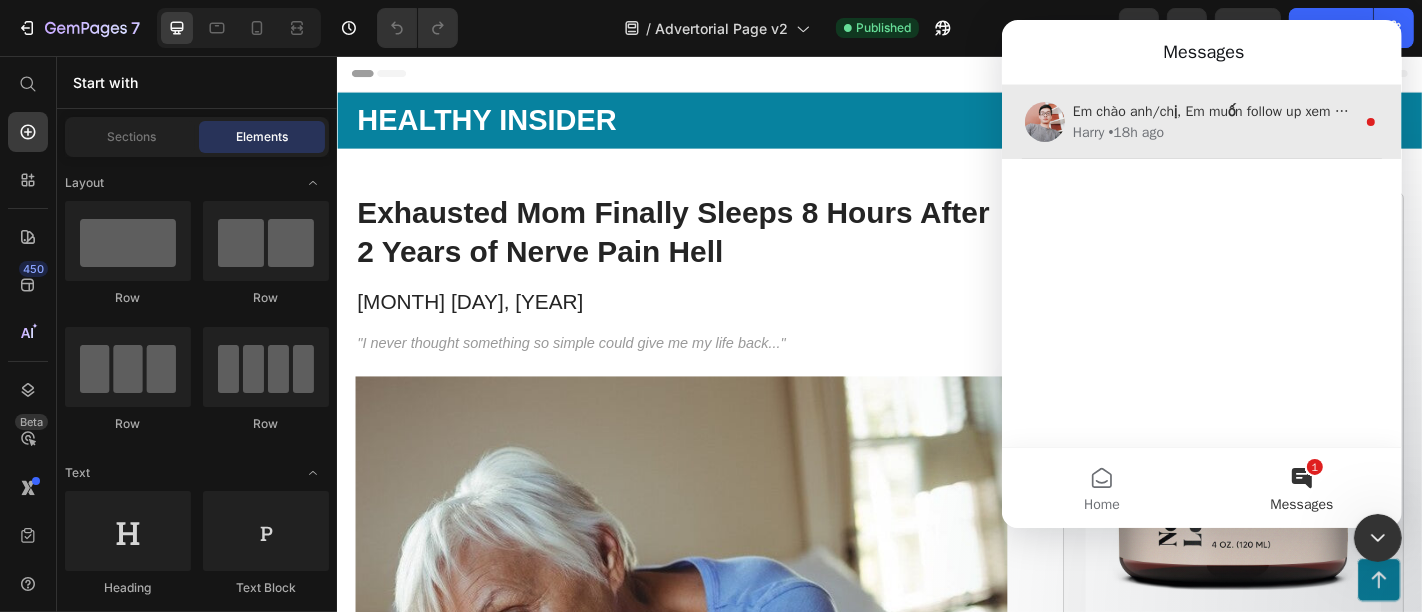click on "Em chào anh/chị, Em muốn follow up xem anh/chị có cần hỗ trợ gì thêm trong quá trình sử dụng GemPages không ạ? Nếu mình cần thêm sự hỗ trợ nào, bên em rất sẵn lòng hỗ trợ ạ.   Chúc anh/chị một ngày làm việc hiệu quả. 😊 ﻿​﻿ (Lưu ý: phiên hỗ trợ sẽ đóng lại sau 01 ngày nếu không có hồi âm thêm từ anh/chị để đảm bảo vấn đề quản lý và phục vụ được tốt hơn)." at bounding box center [2199, 111] 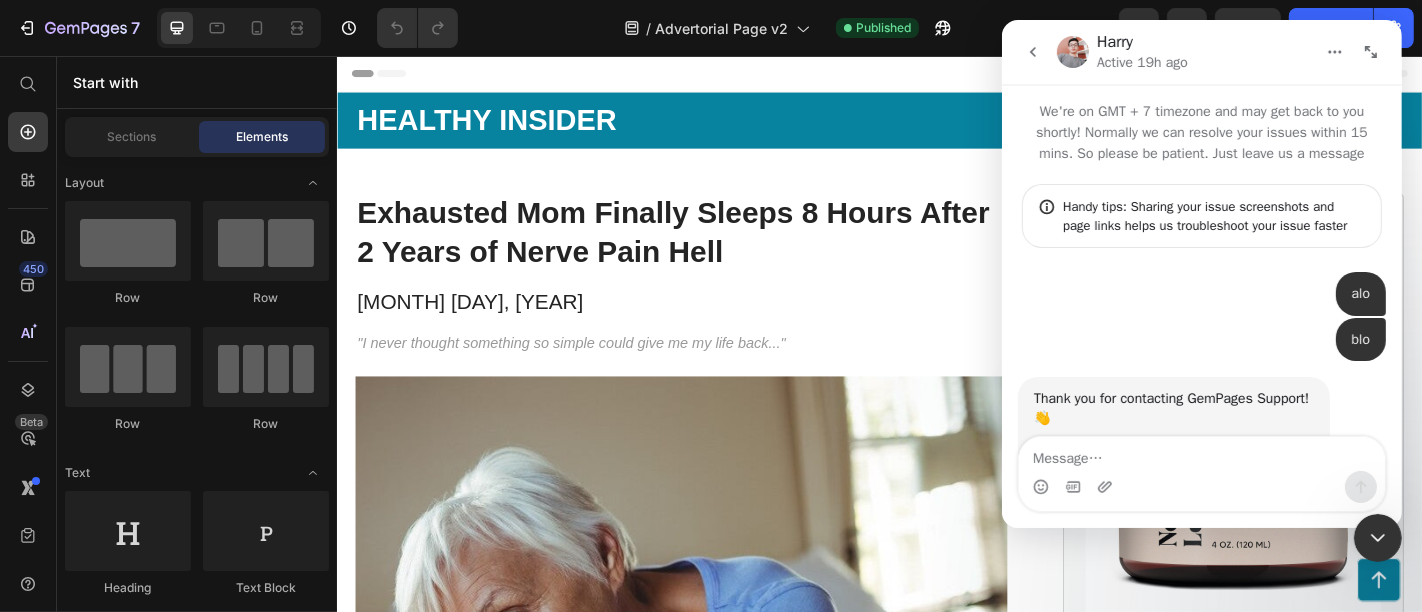 scroll, scrollTop: 2, scrollLeft: 0, axis: vertical 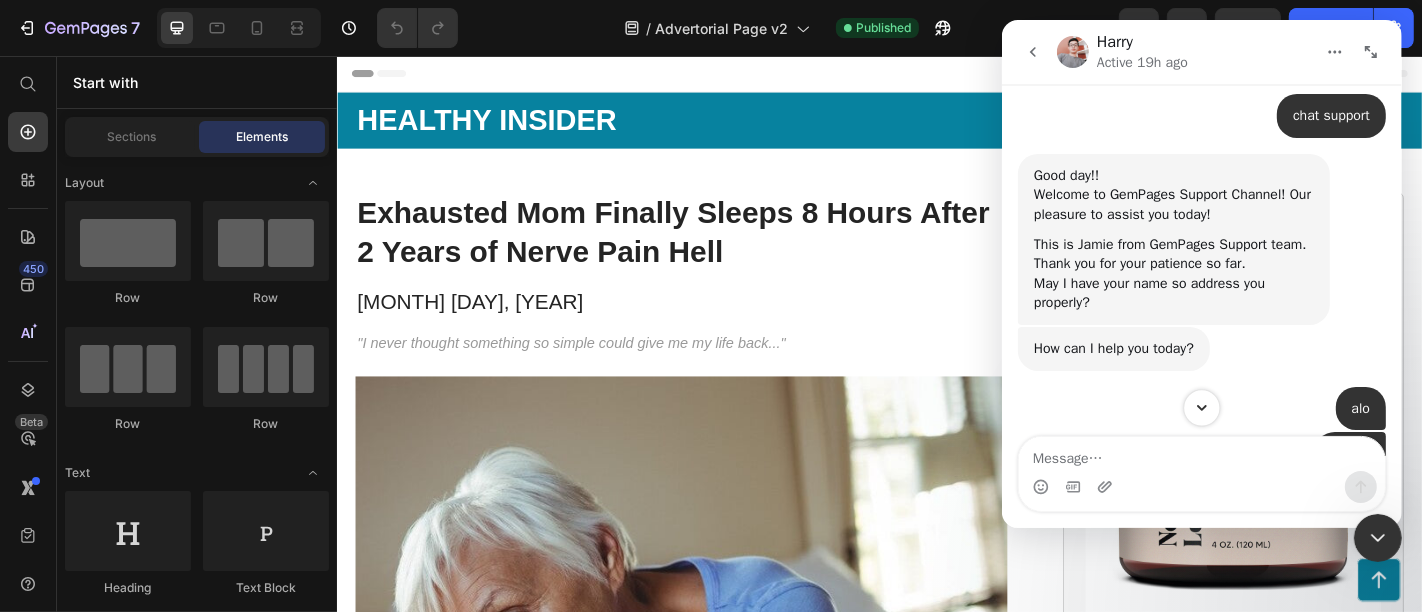 click 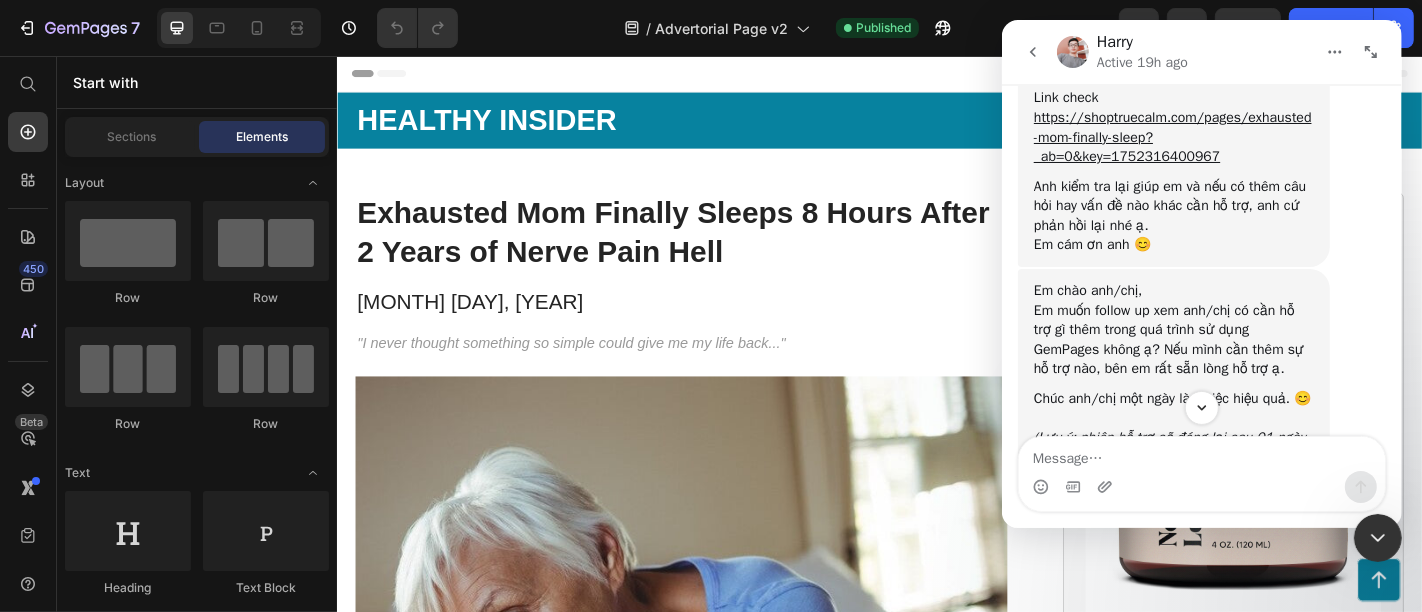 scroll, scrollTop: 5816, scrollLeft: 0, axis: vertical 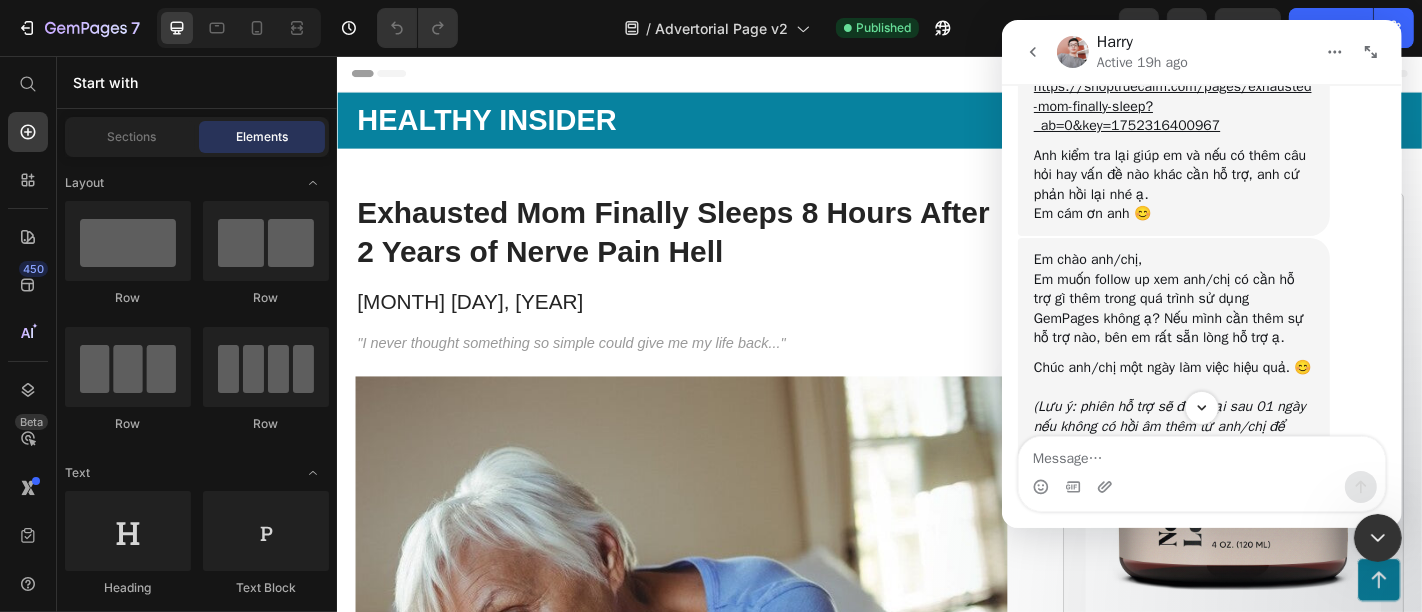 click 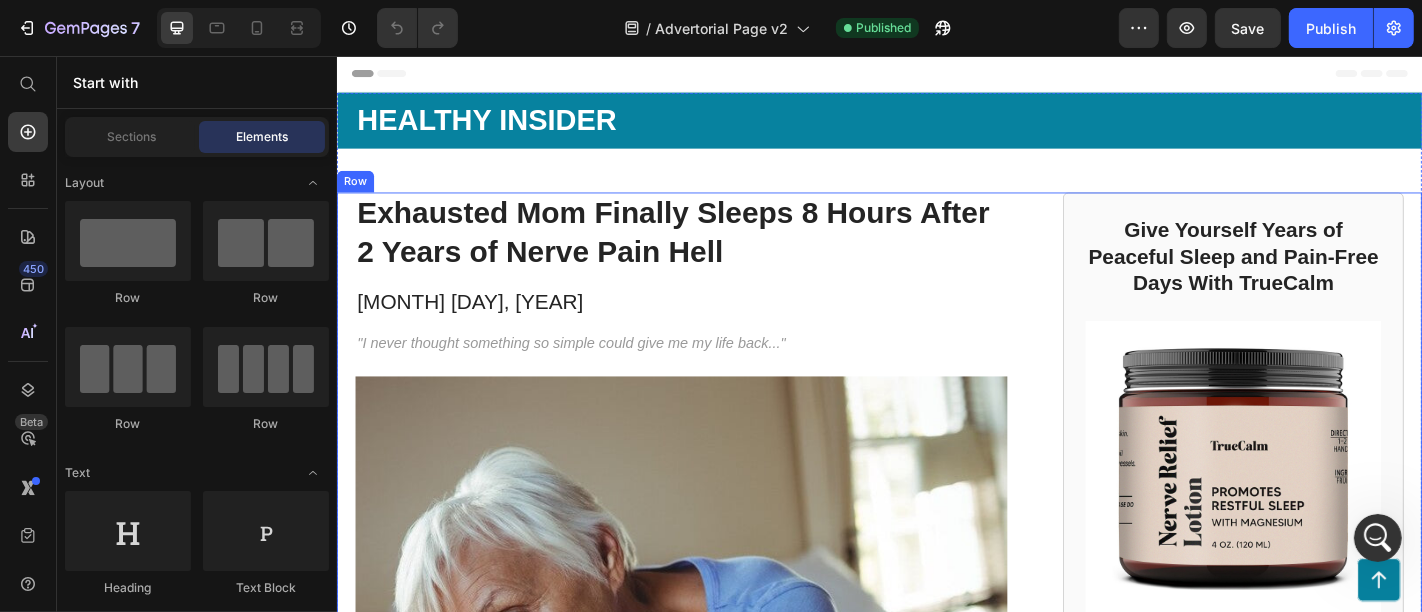 scroll, scrollTop: 0, scrollLeft: 0, axis: both 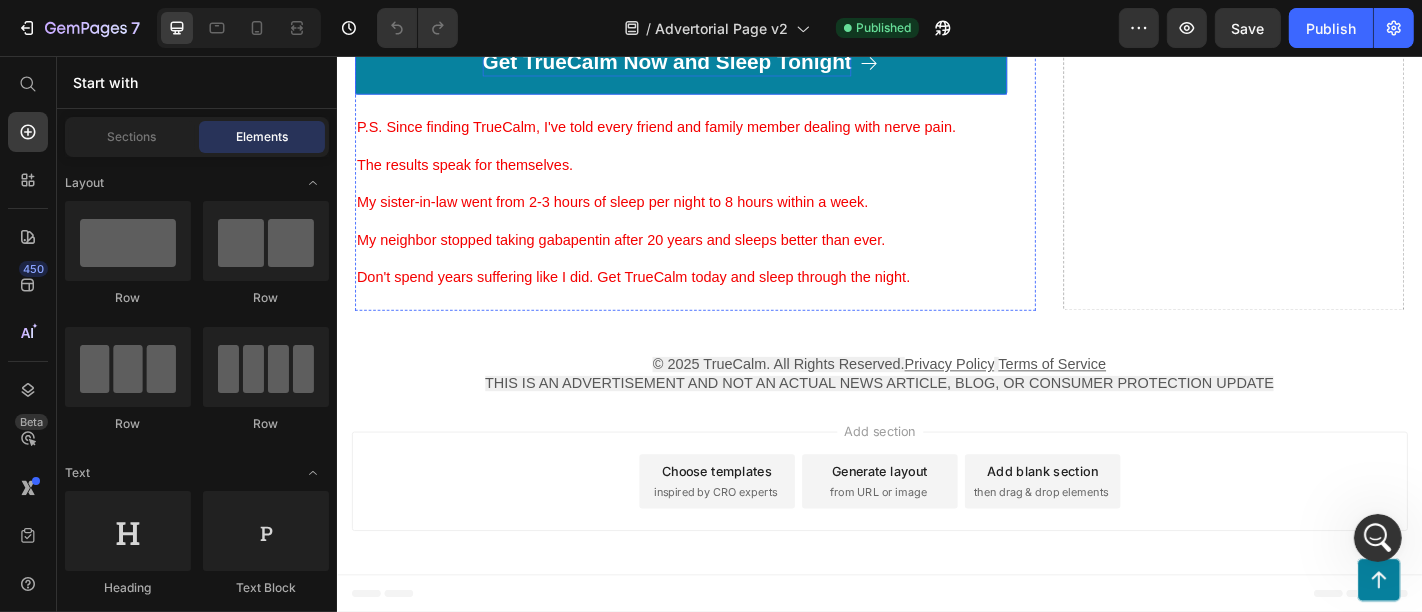 click on "Get TrueCalm Now and Sleep Tonight" at bounding box center (701, 63) 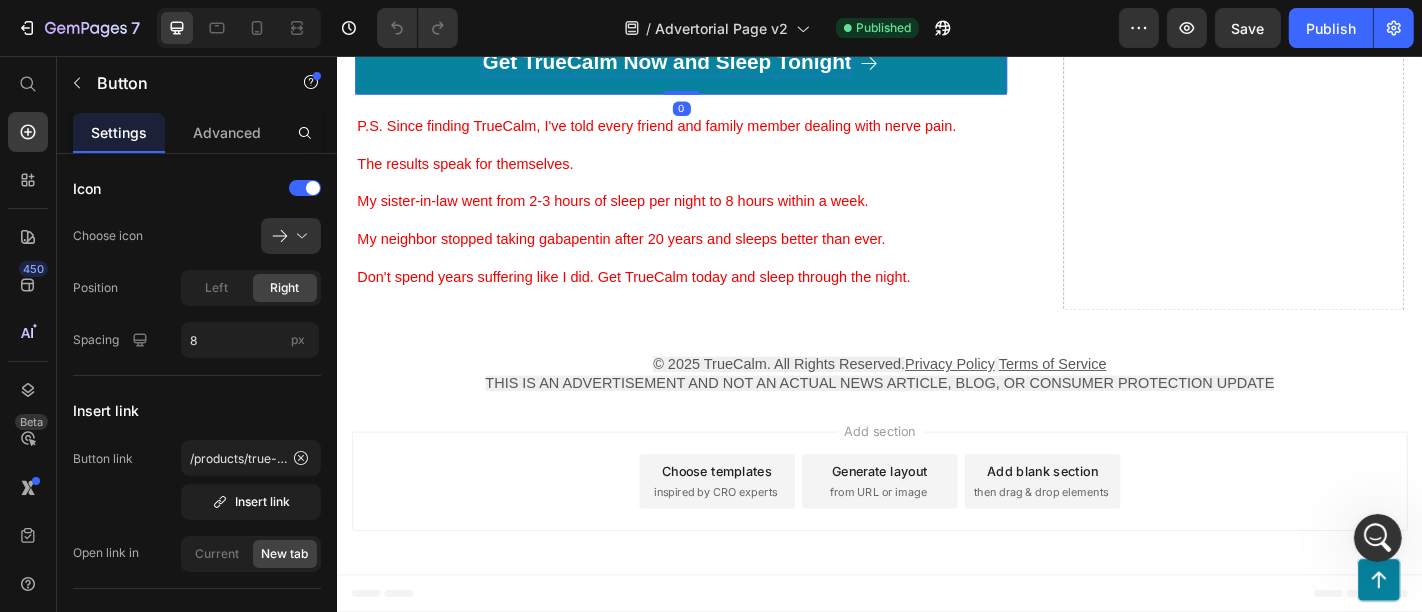 click on "Get TrueCalm Now and Sleep Tonight" at bounding box center (701, 63) 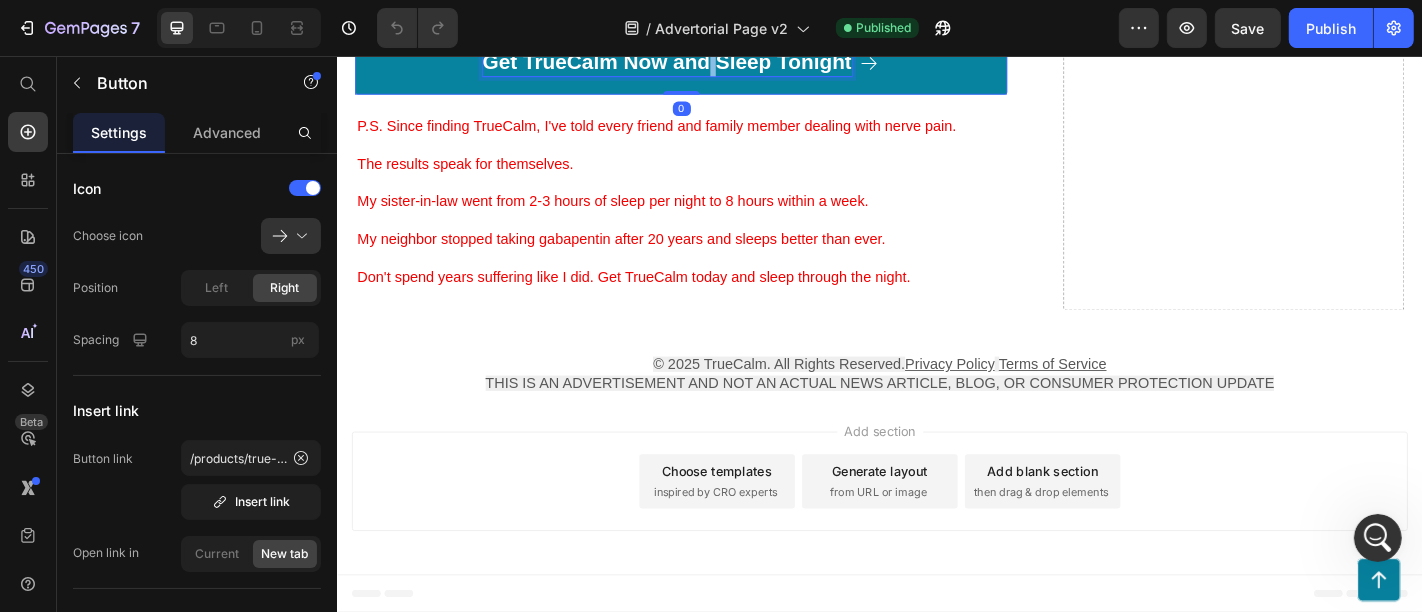 click on "Get TrueCalm Now and Sleep Tonight" at bounding box center [701, 63] 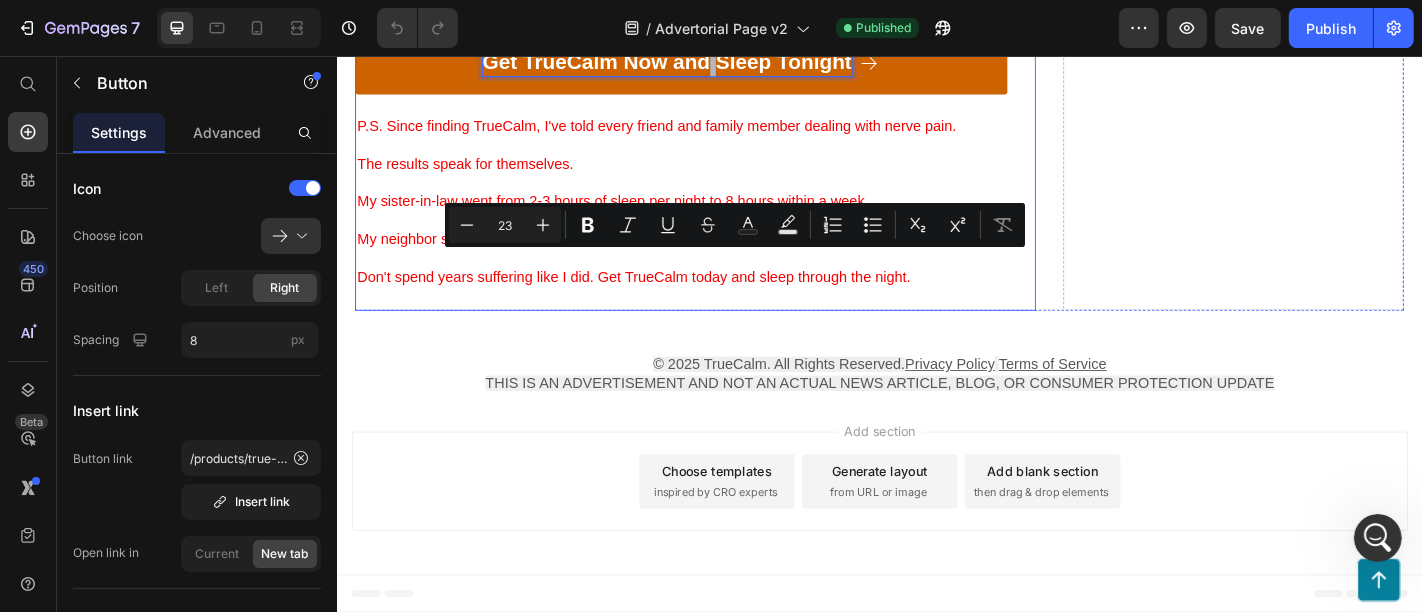 scroll, scrollTop: 6888, scrollLeft: 0, axis: vertical 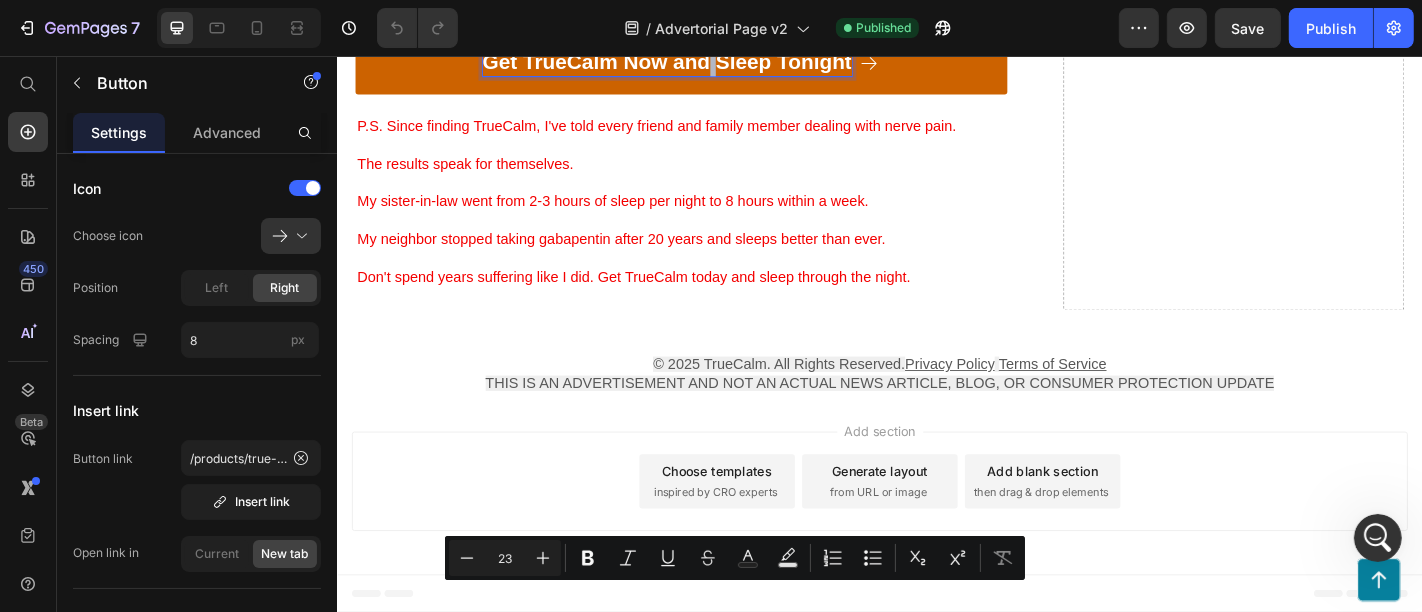 click on "CLICK HERE To Get TrueCalm   and Sleep Through The Night" at bounding box center [701, -423] 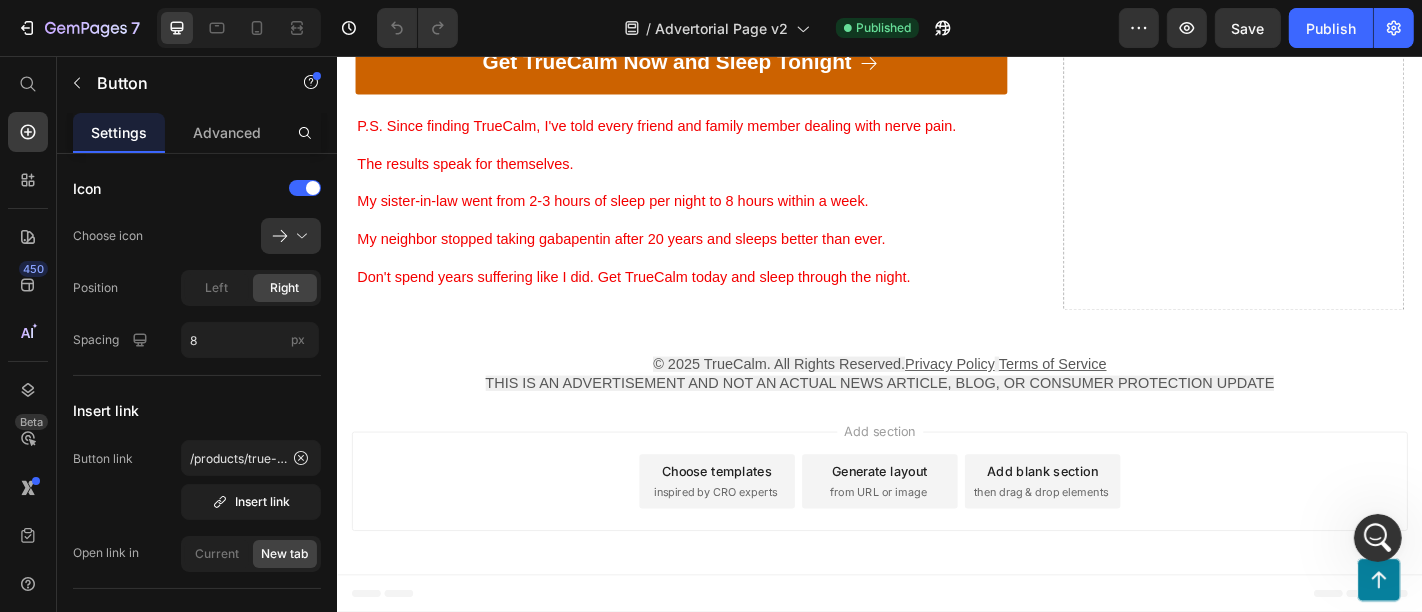 click on "CLICK HERE To Get TrueCalm  and Sleep Through The Night" at bounding box center (701, -423) 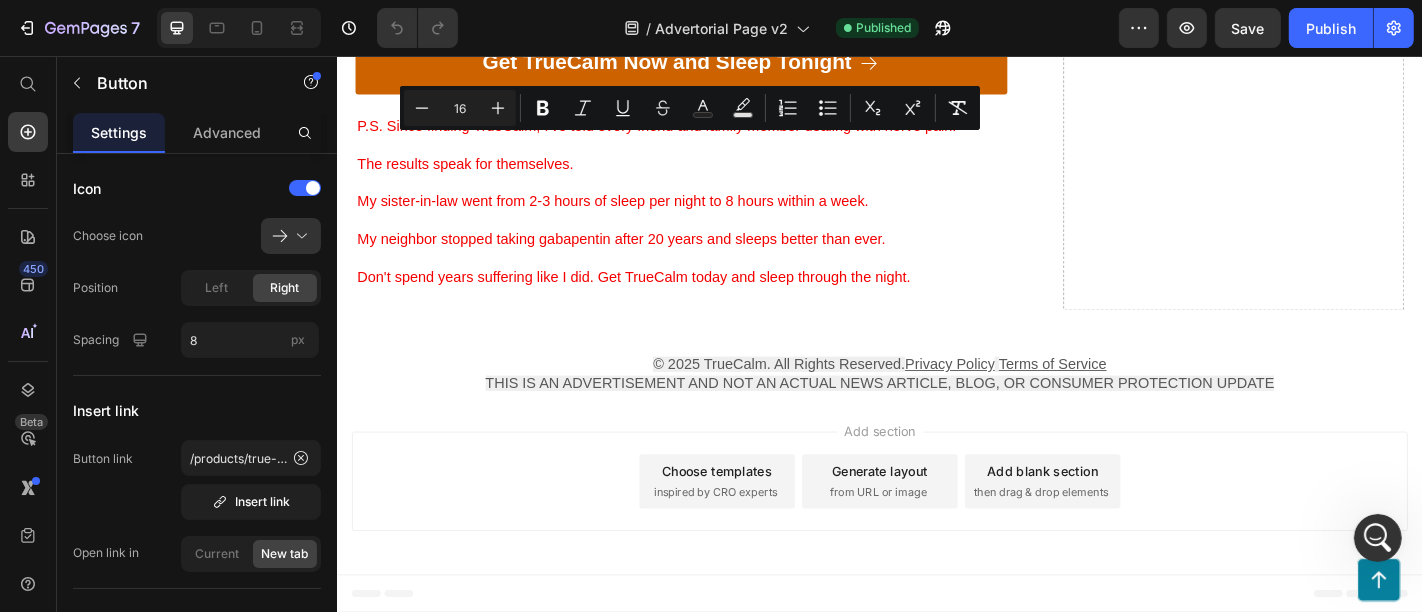 click on "16" at bounding box center [460, 108] 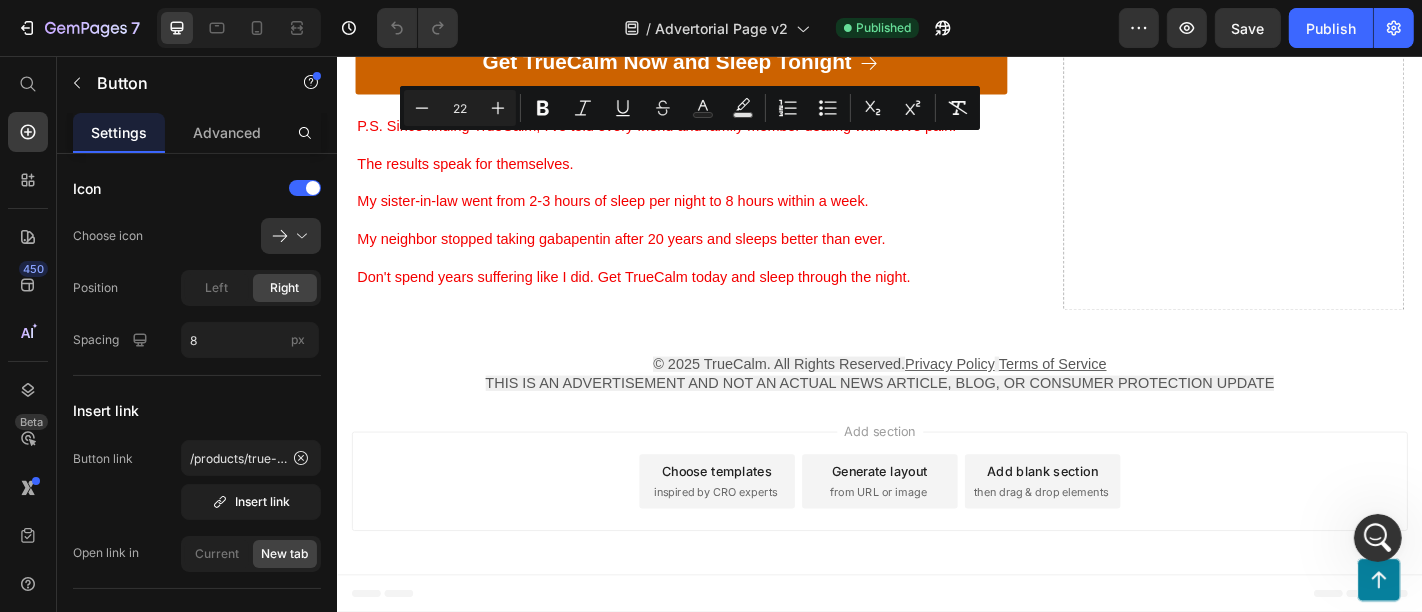 type on "22" 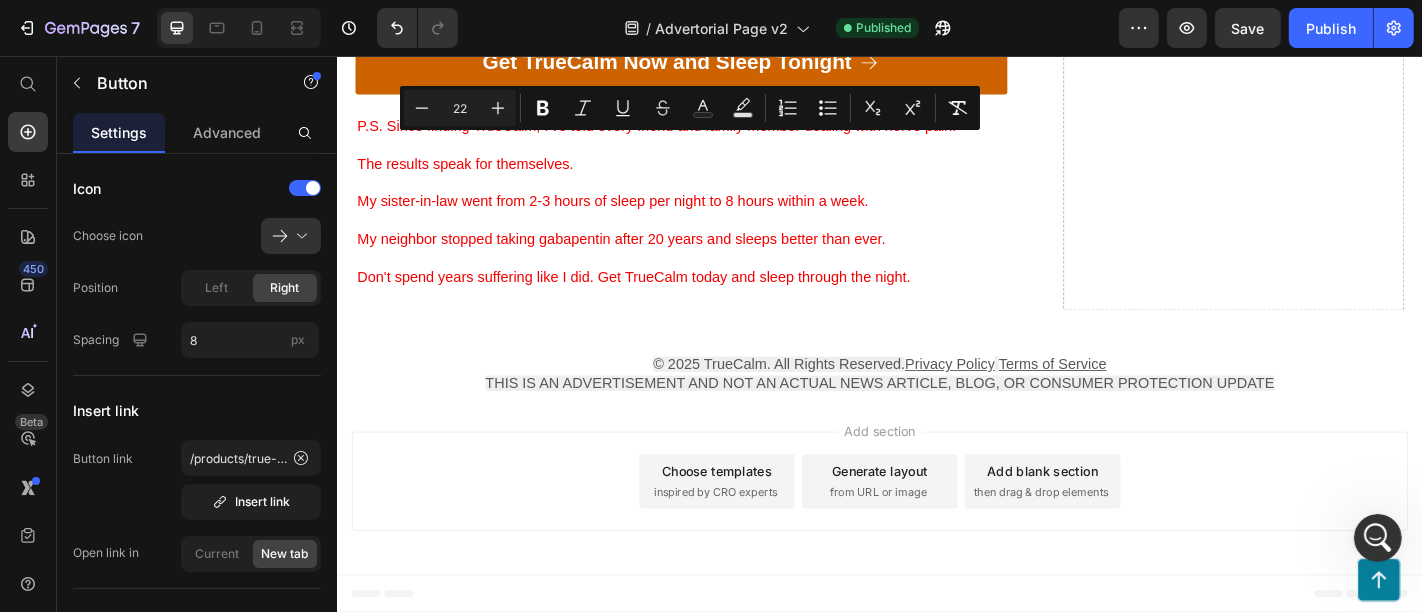 click on "CLICK HERE To Get TrueCalm" at bounding box center (701, -437) 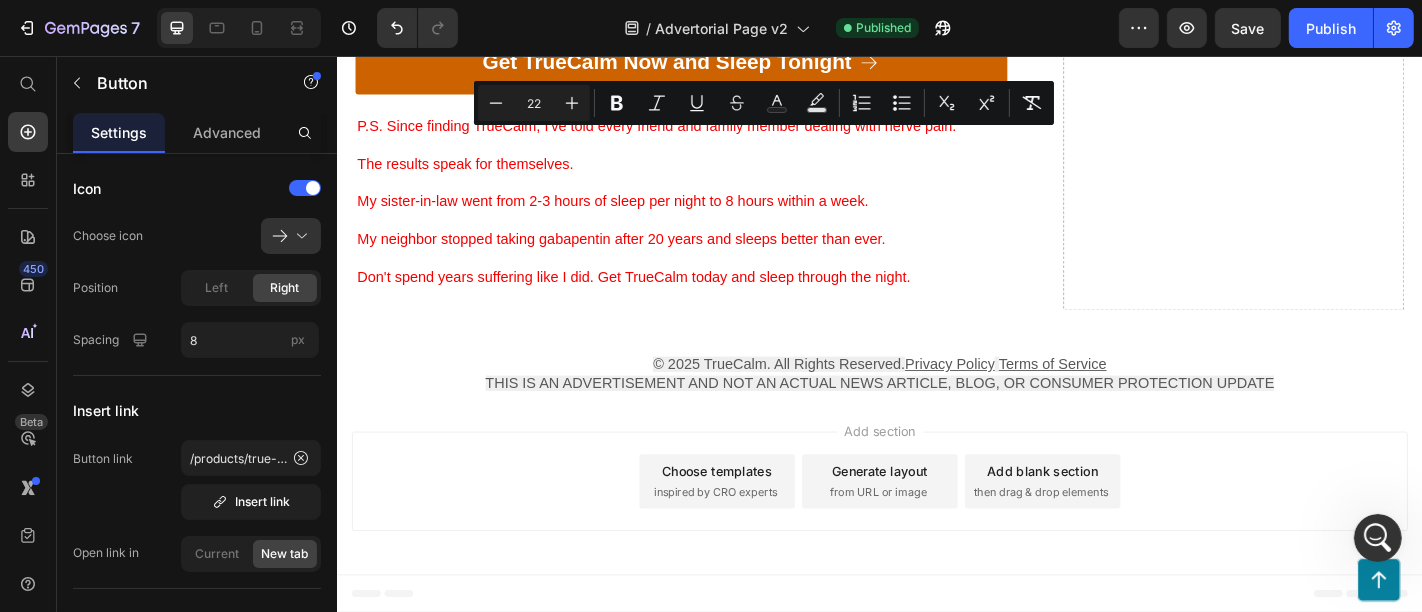 drag, startPoint x: 850, startPoint y: 154, endPoint x: 710, endPoint y: 142, distance: 140.51335 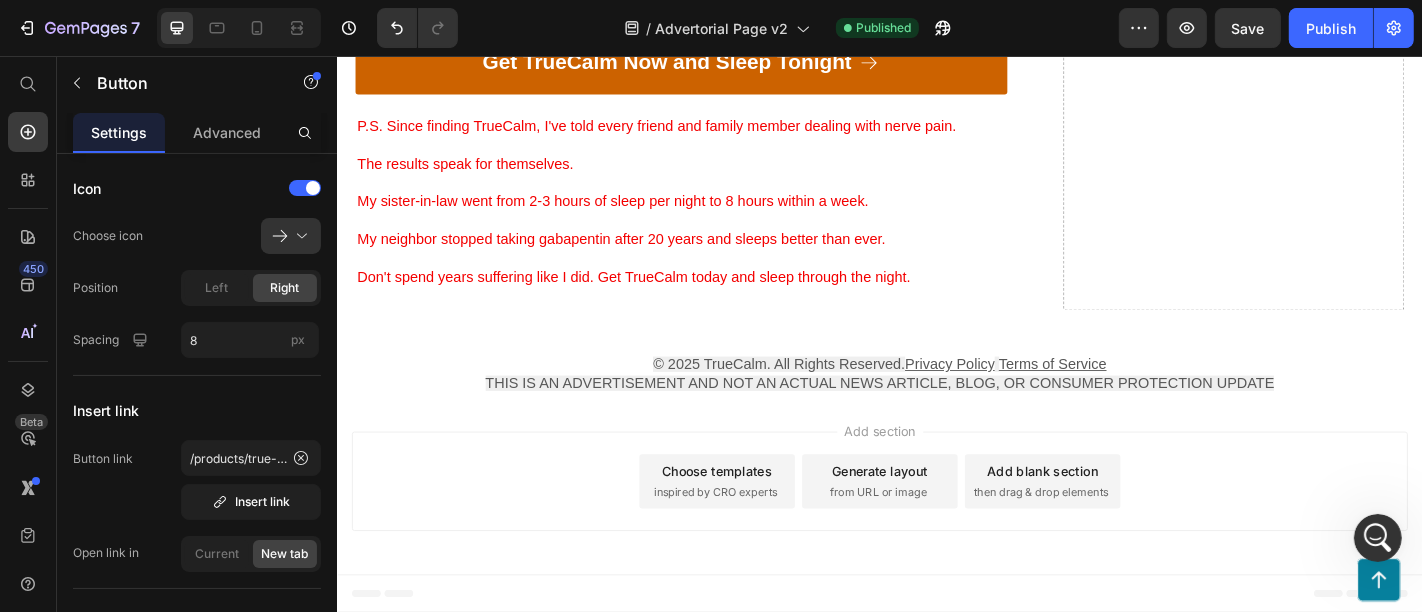drag, startPoint x: 584, startPoint y: 177, endPoint x: 557, endPoint y: 181, distance: 27.294687 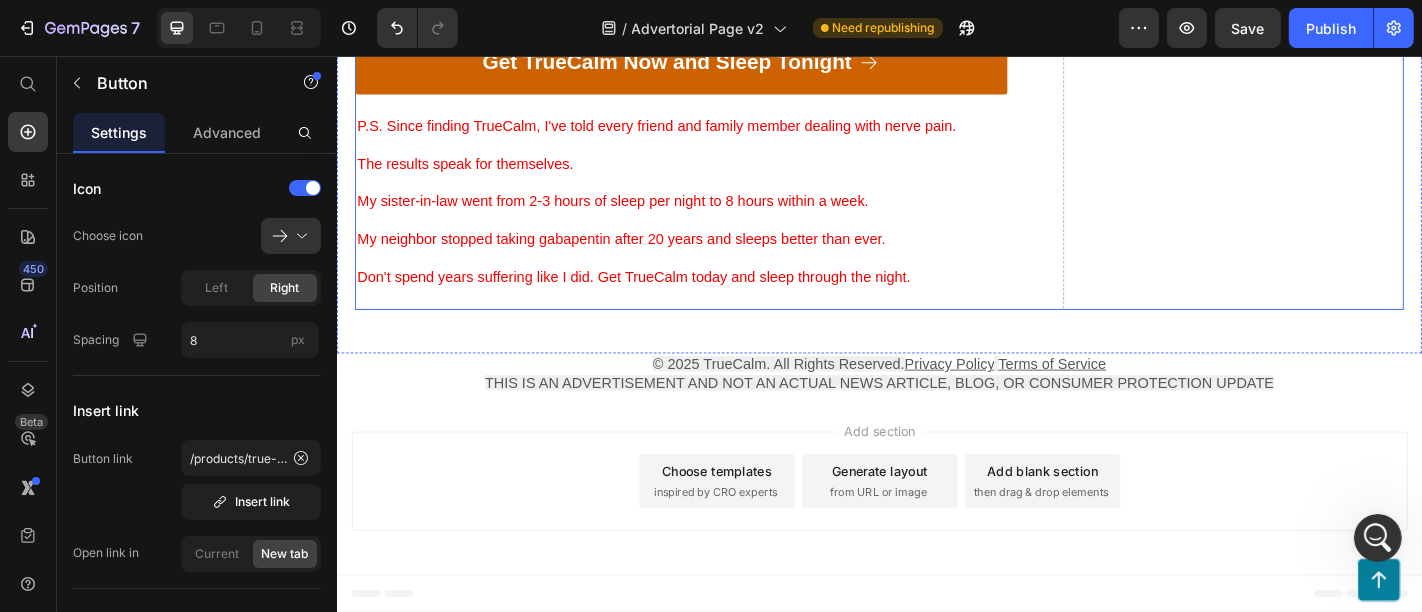 click on "Drop element here" at bounding box center (1327, 7) 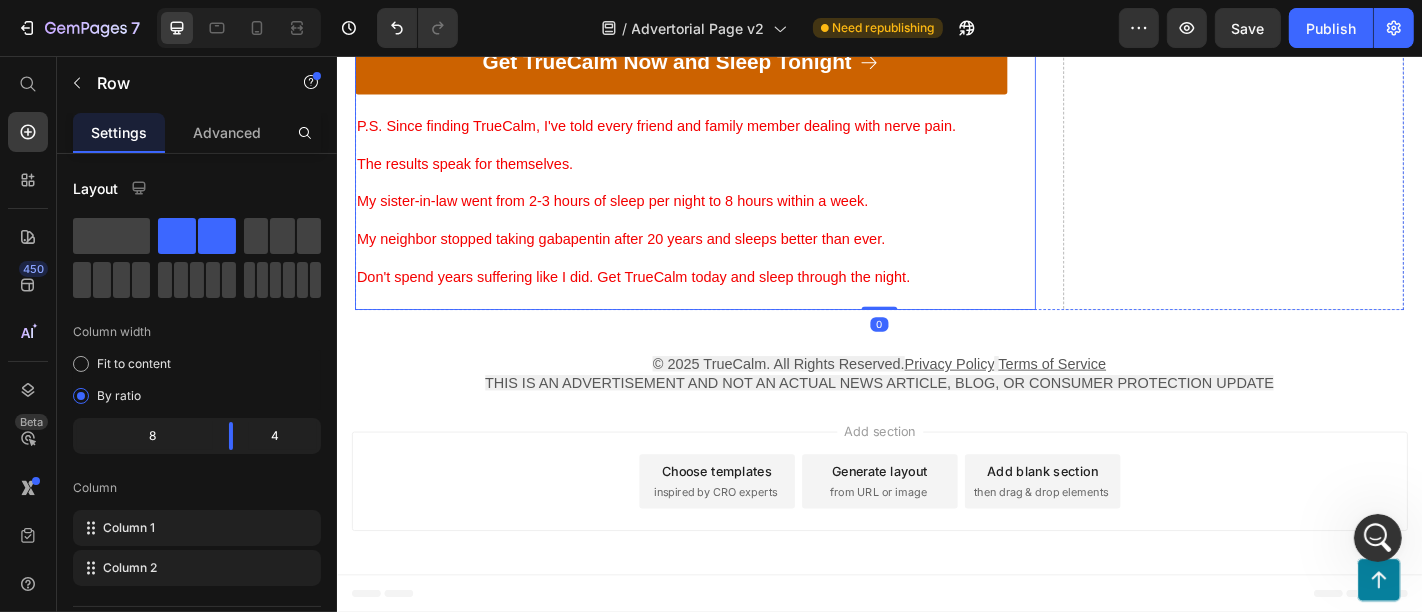 scroll, scrollTop: 7111, scrollLeft: 0, axis: vertical 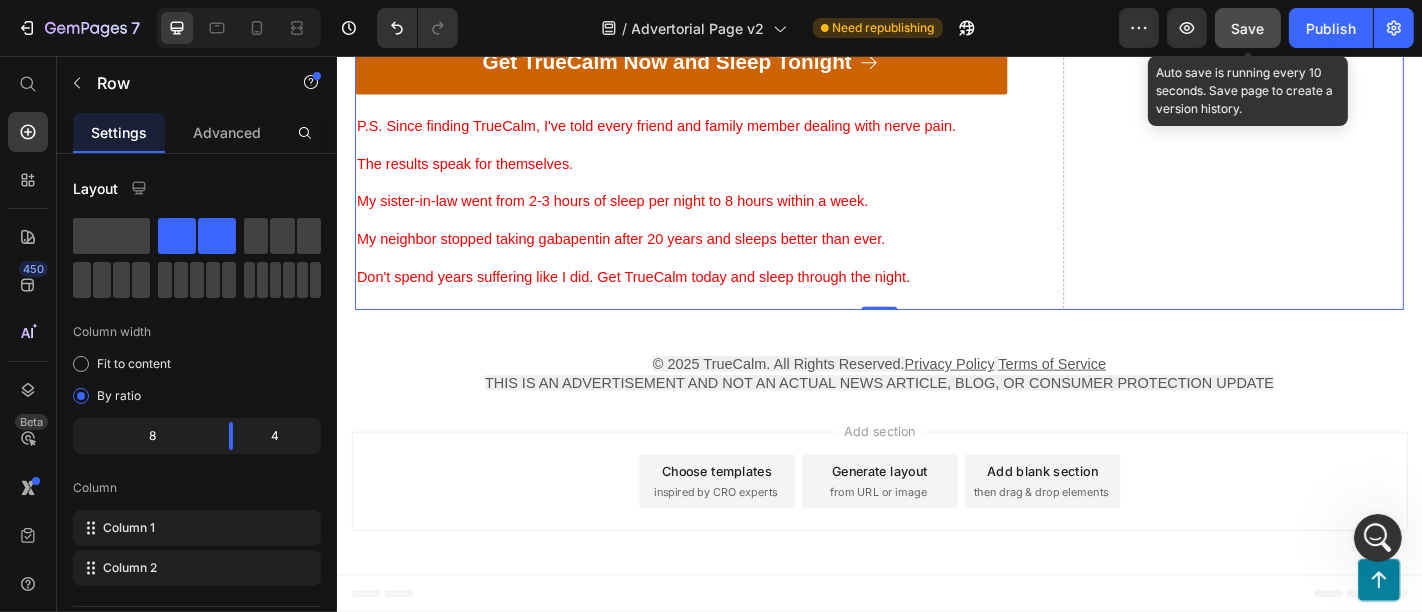 click on "Save" at bounding box center (1248, 28) 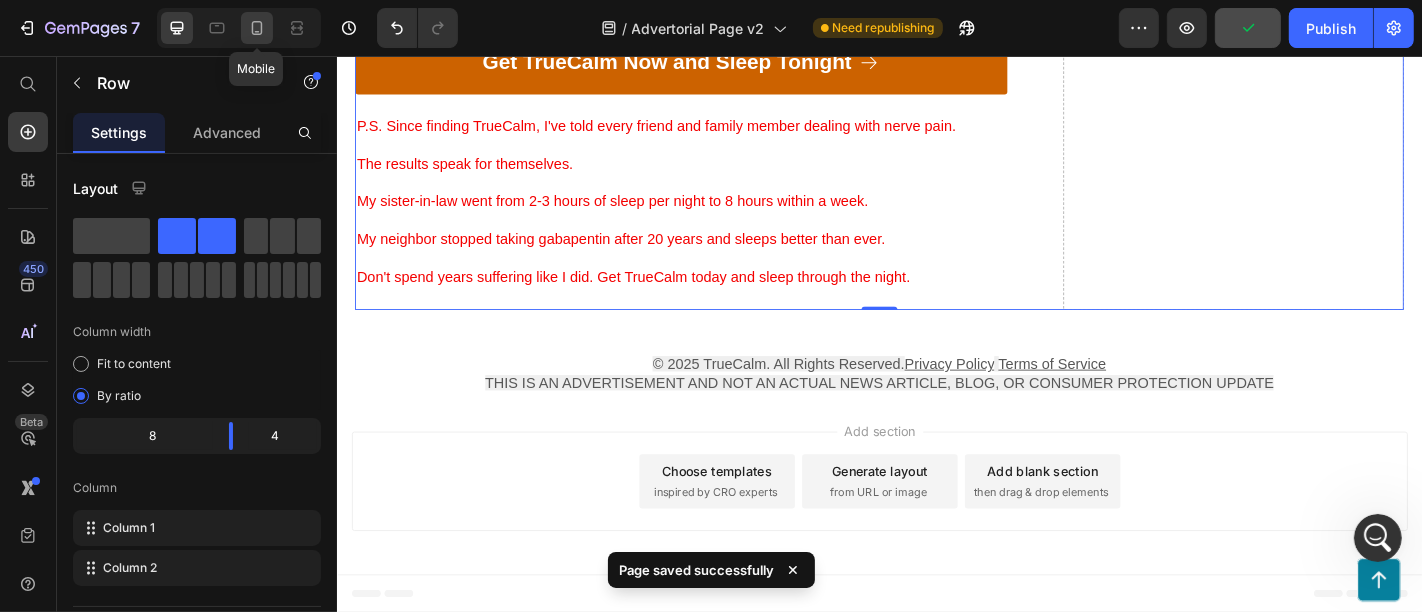 click 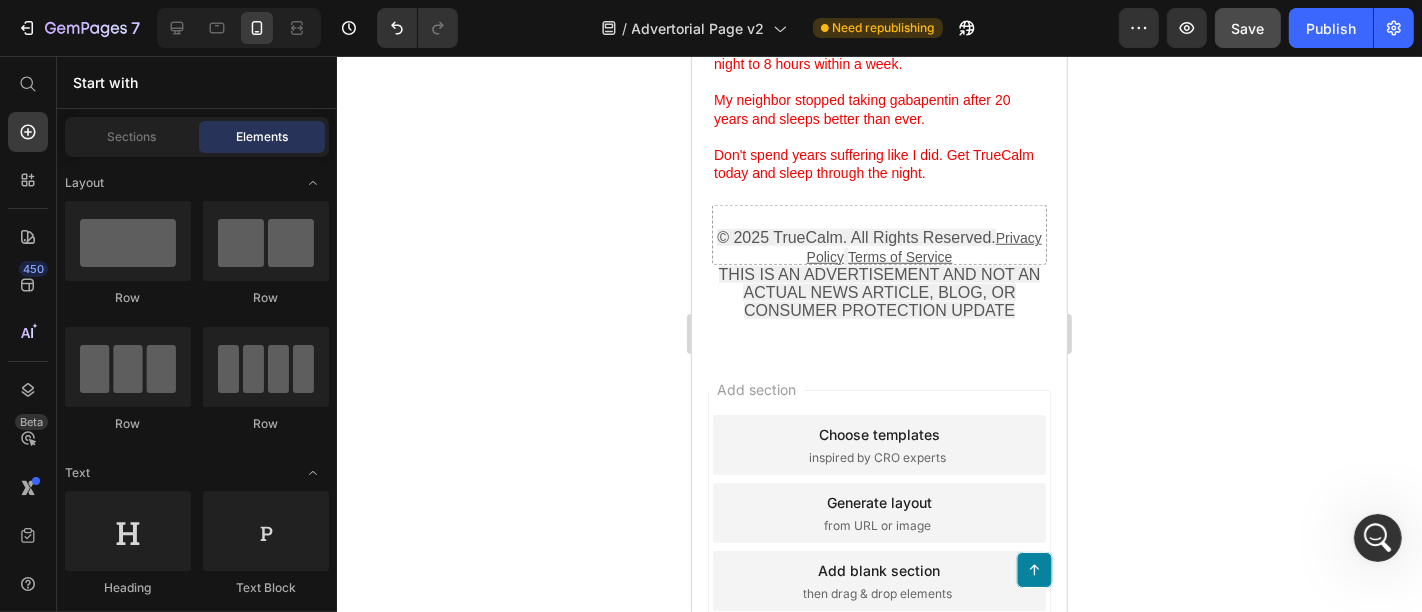 scroll, scrollTop: 7917, scrollLeft: 0, axis: vertical 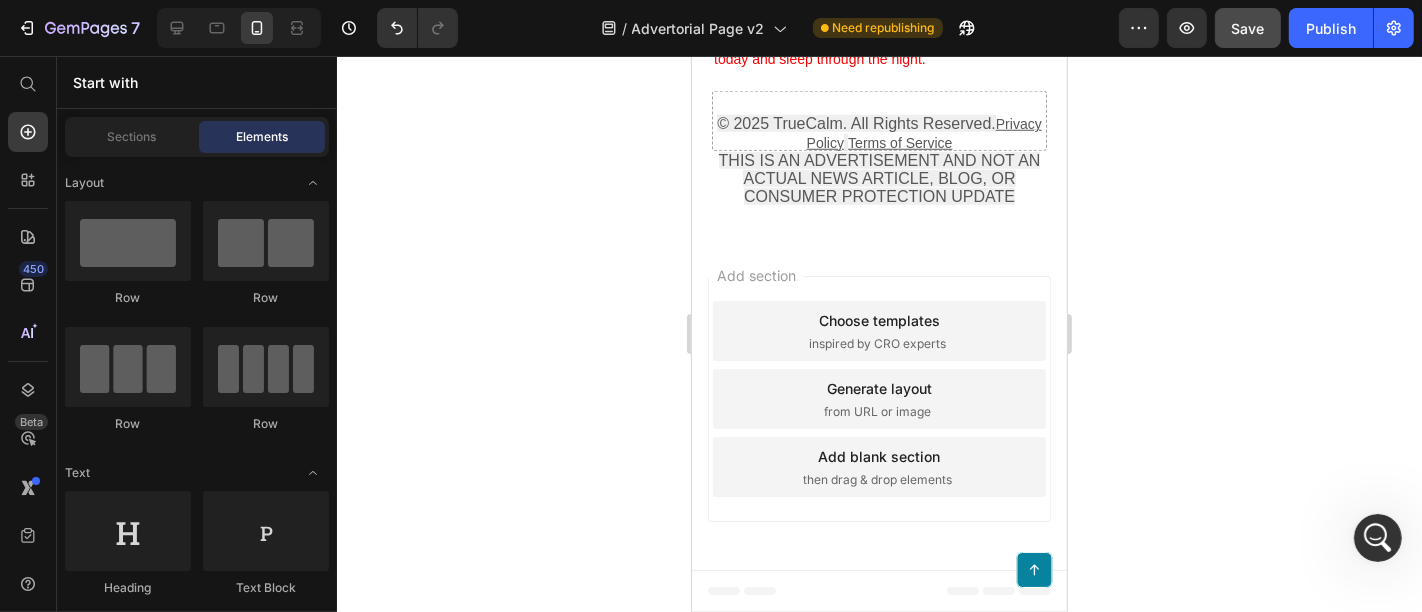 drag, startPoint x: 1056, startPoint y: 349, endPoint x: 1760, endPoint y: 621, distance: 754.7185 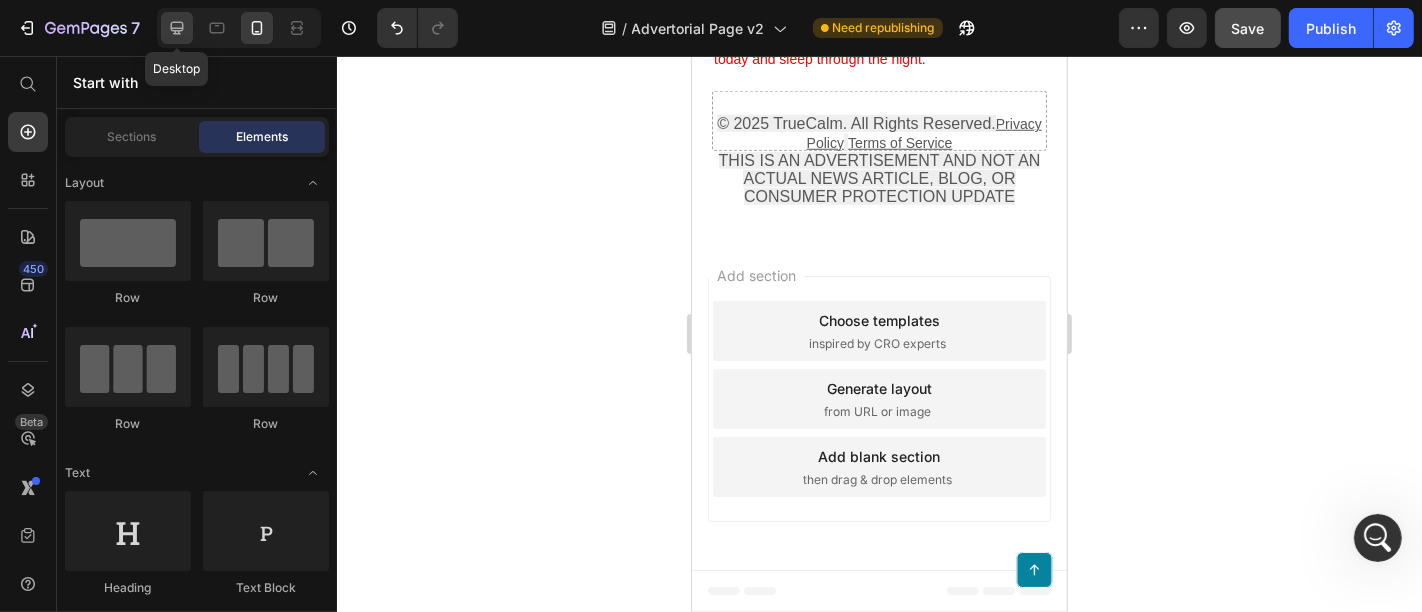 click 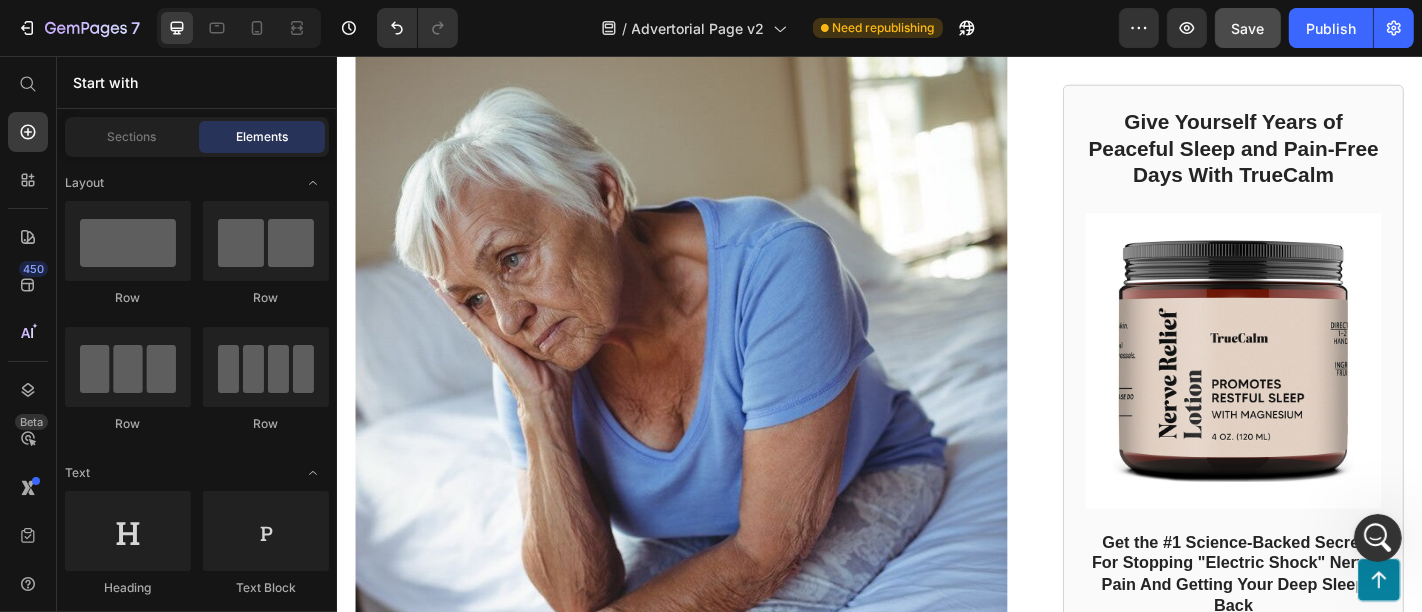 scroll, scrollTop: 387, scrollLeft: 0, axis: vertical 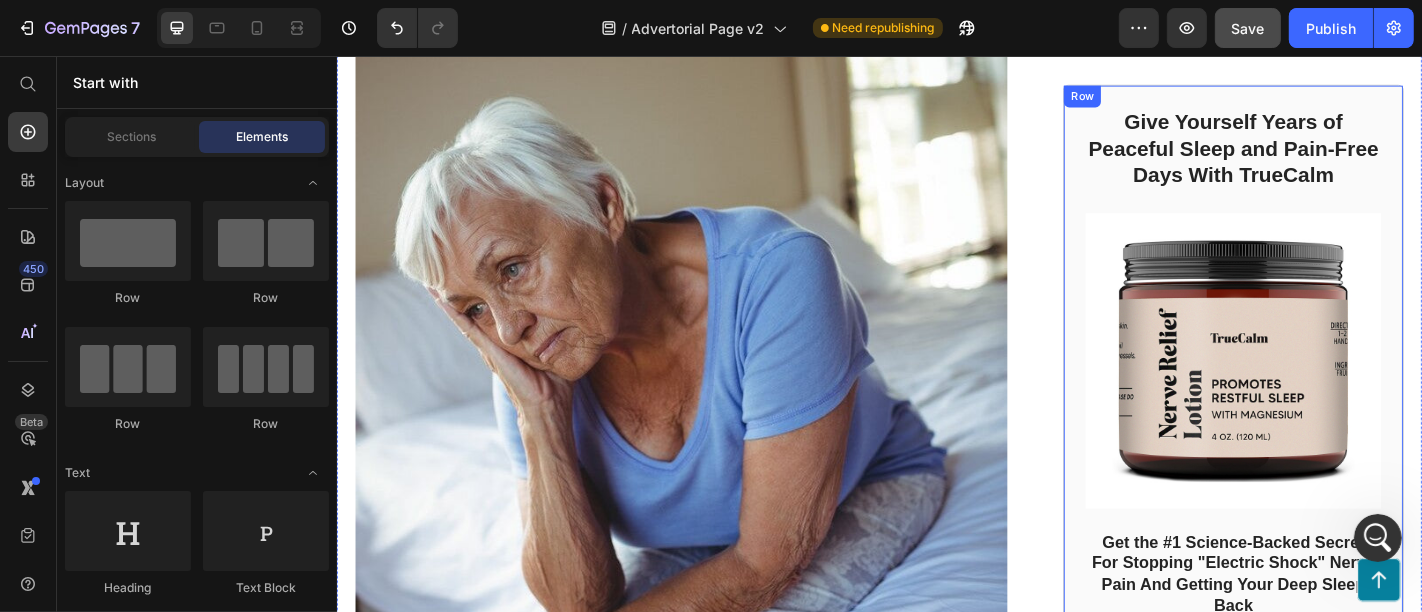 click on "Give Yourself Years of Peaceful Sleep and Pain-Free Days With TrueCalm Heading Image Get the #1 Science-Backed Secret For Stopping "Electric Shock" Nerve Pain And Getting Your Deep Sleep Back Heading
Check Availability Button Row" at bounding box center (1327, 442) 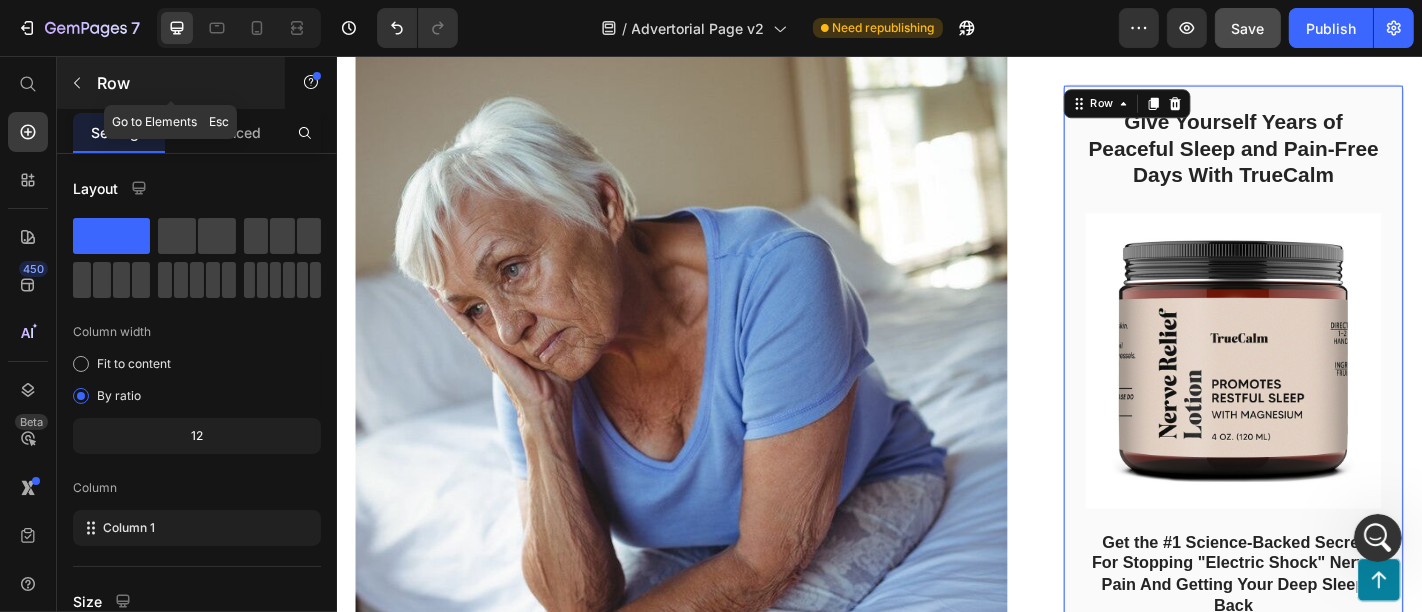click 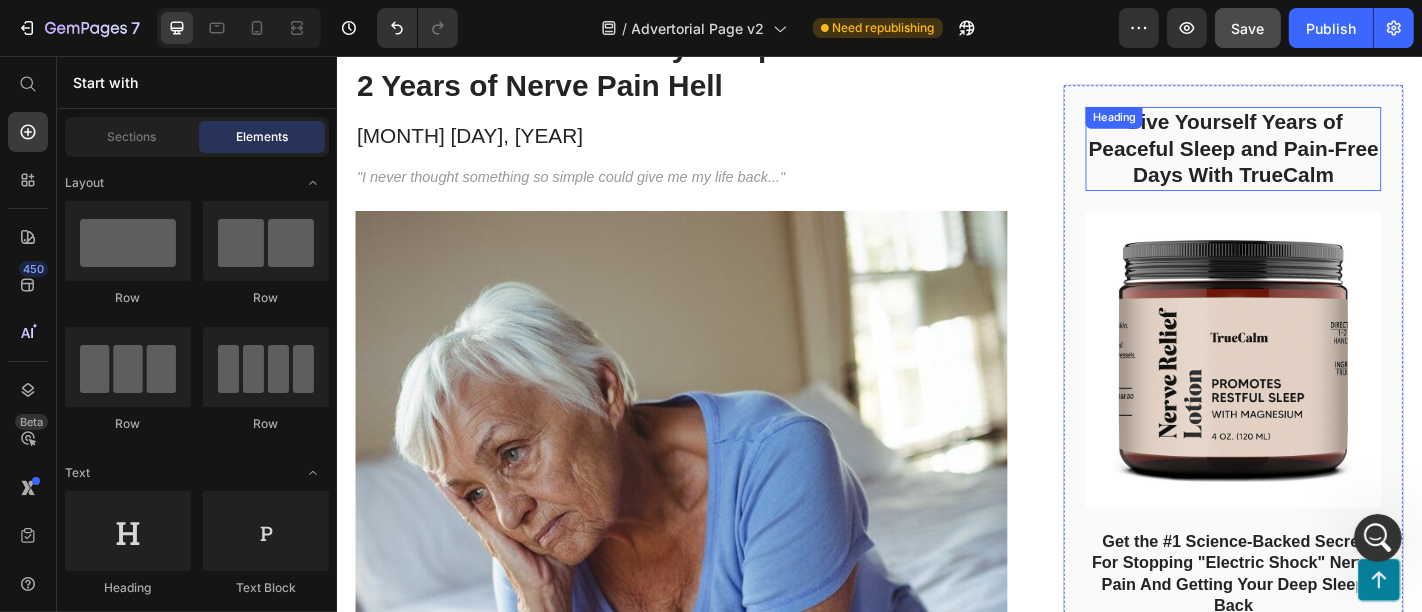 scroll, scrollTop: 165, scrollLeft: 0, axis: vertical 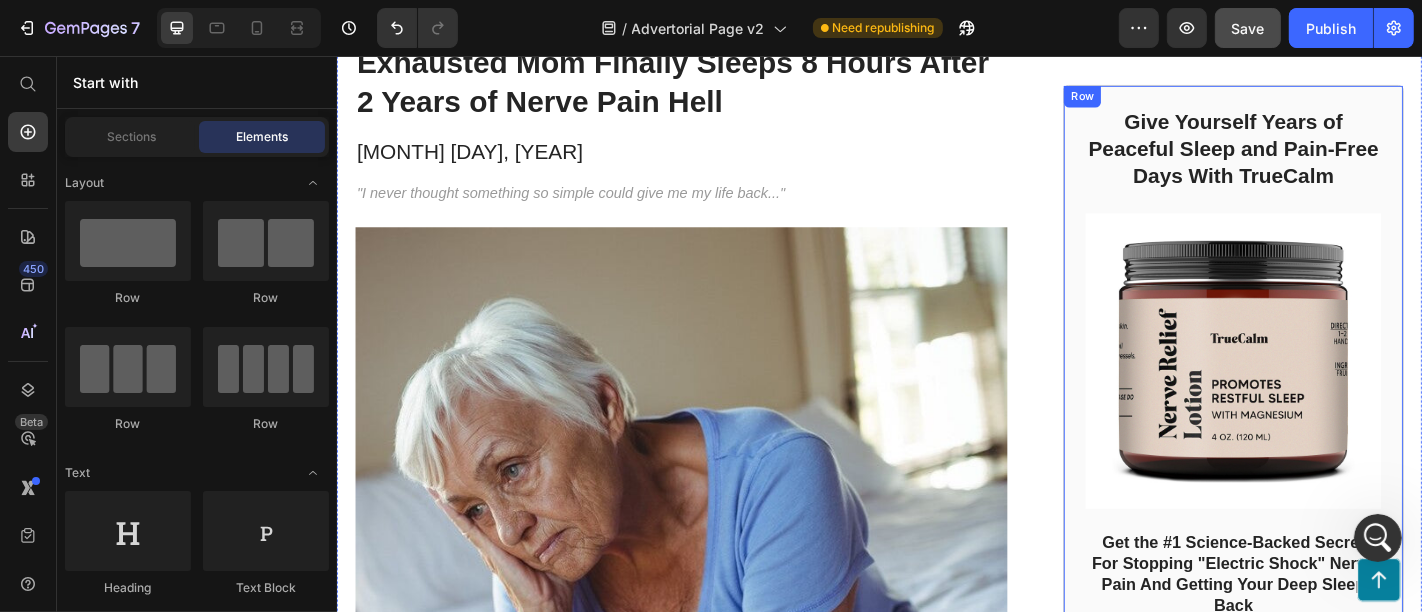 click on "Row" at bounding box center (1160, 100) 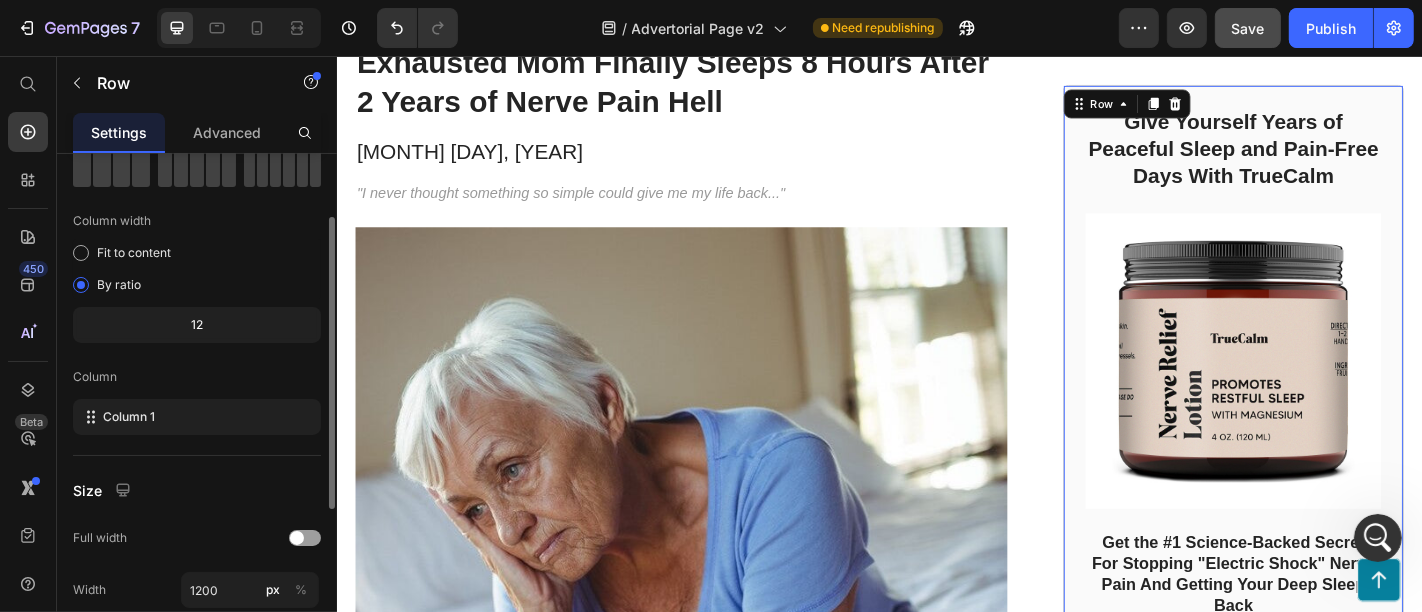 scroll, scrollTop: 0, scrollLeft: 0, axis: both 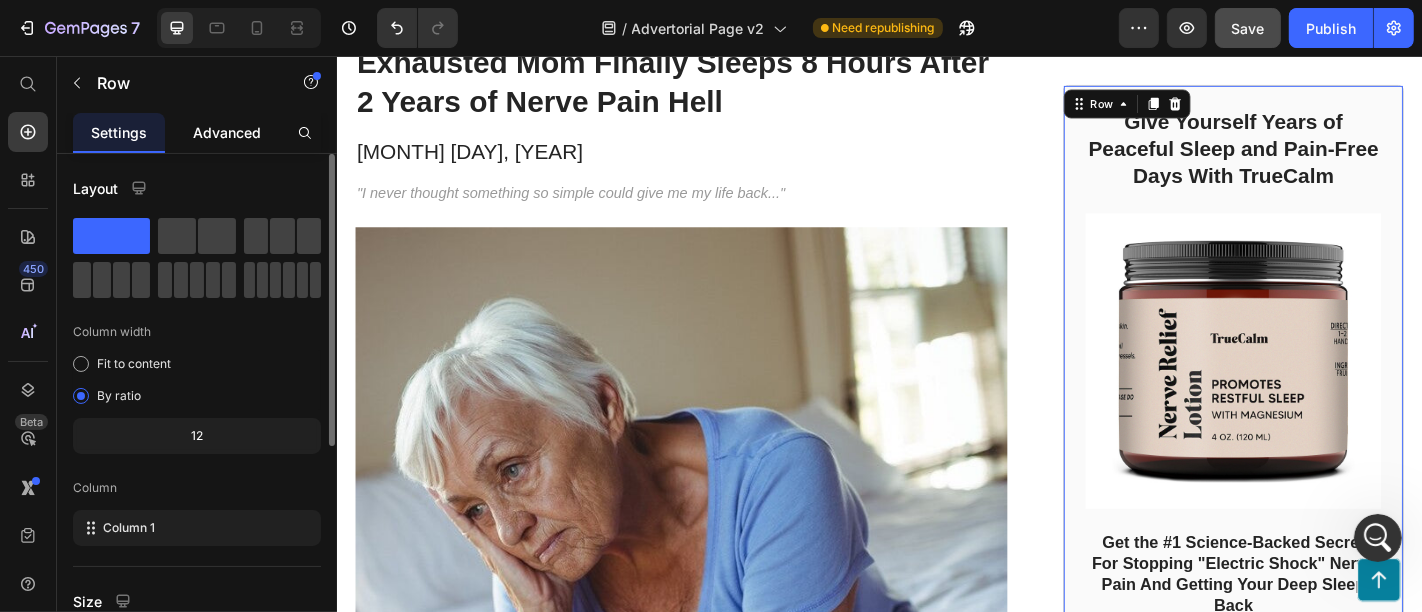 click on "Advanced" 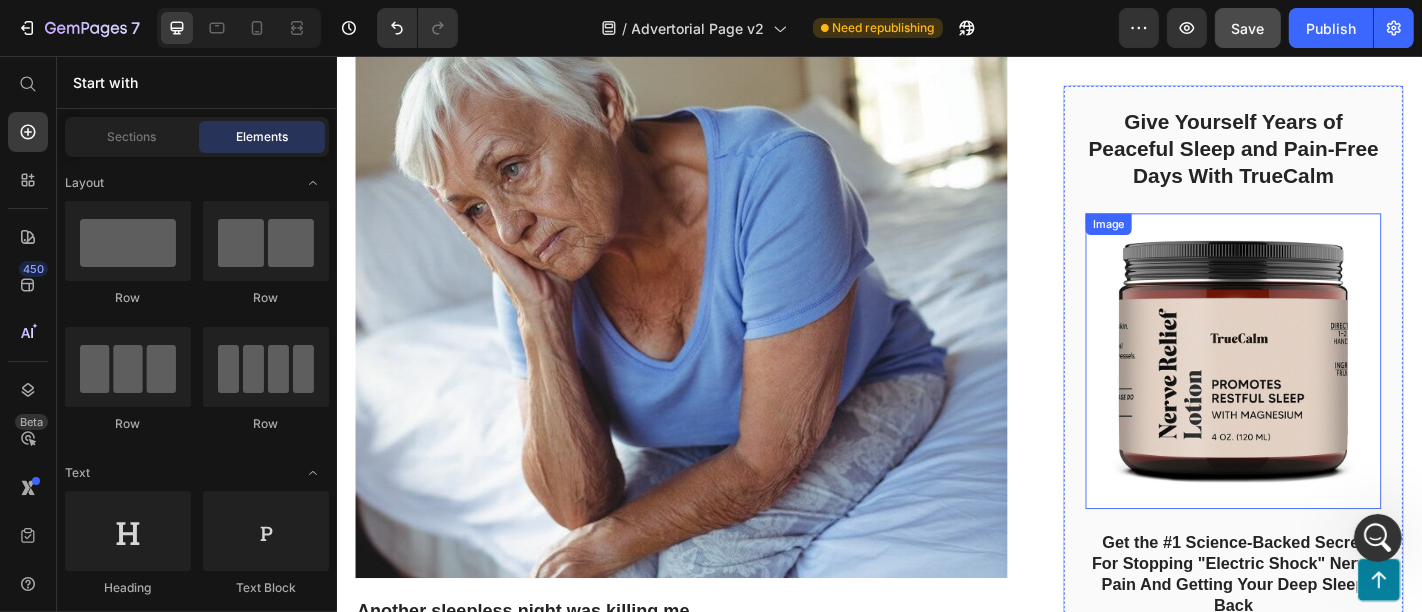 scroll, scrollTop: 54, scrollLeft: 0, axis: vertical 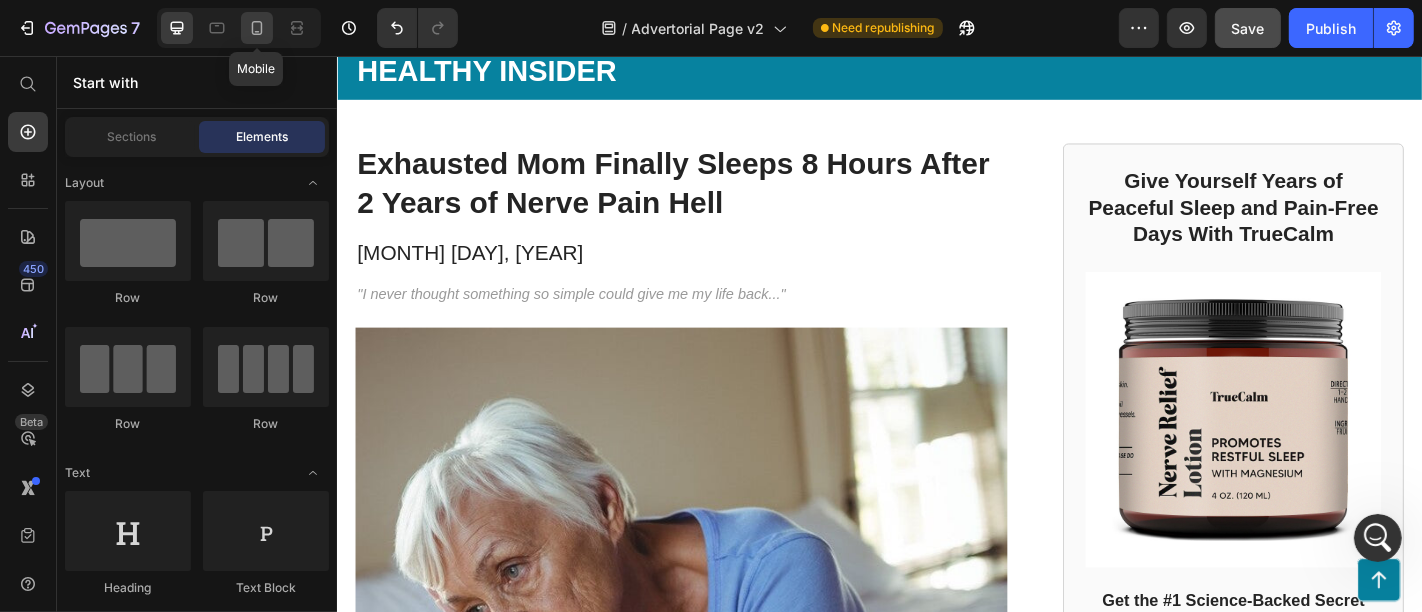 click 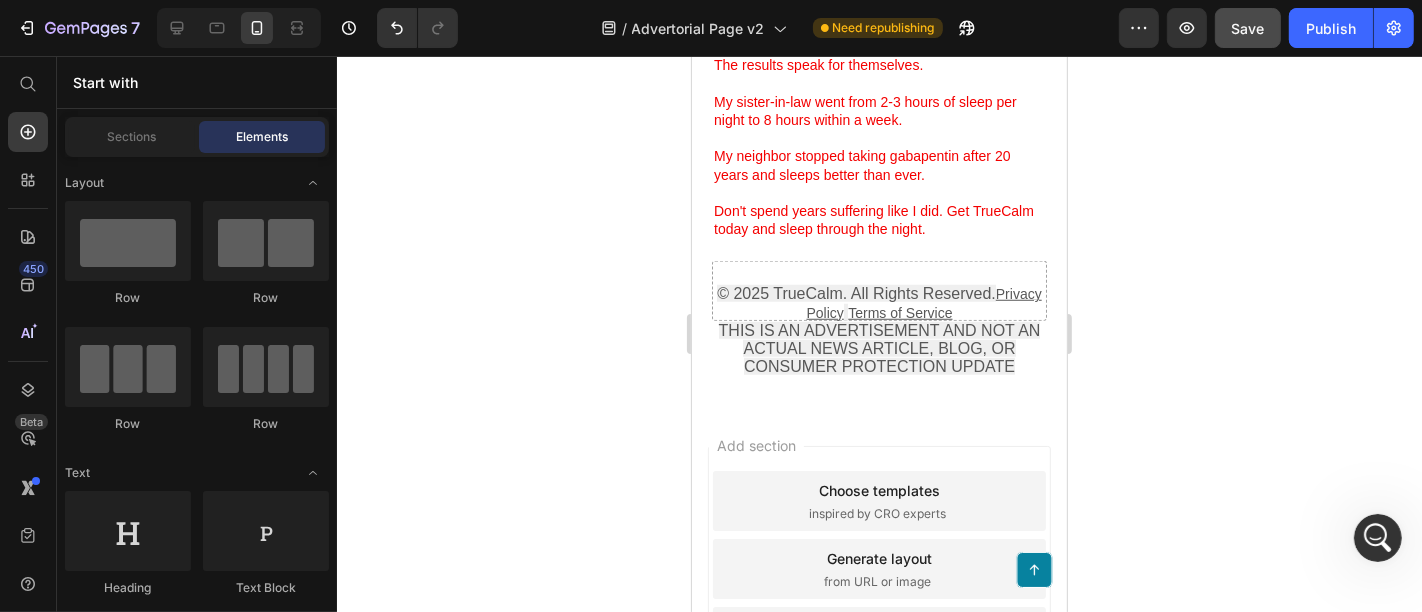 scroll, scrollTop: 7758, scrollLeft: 0, axis: vertical 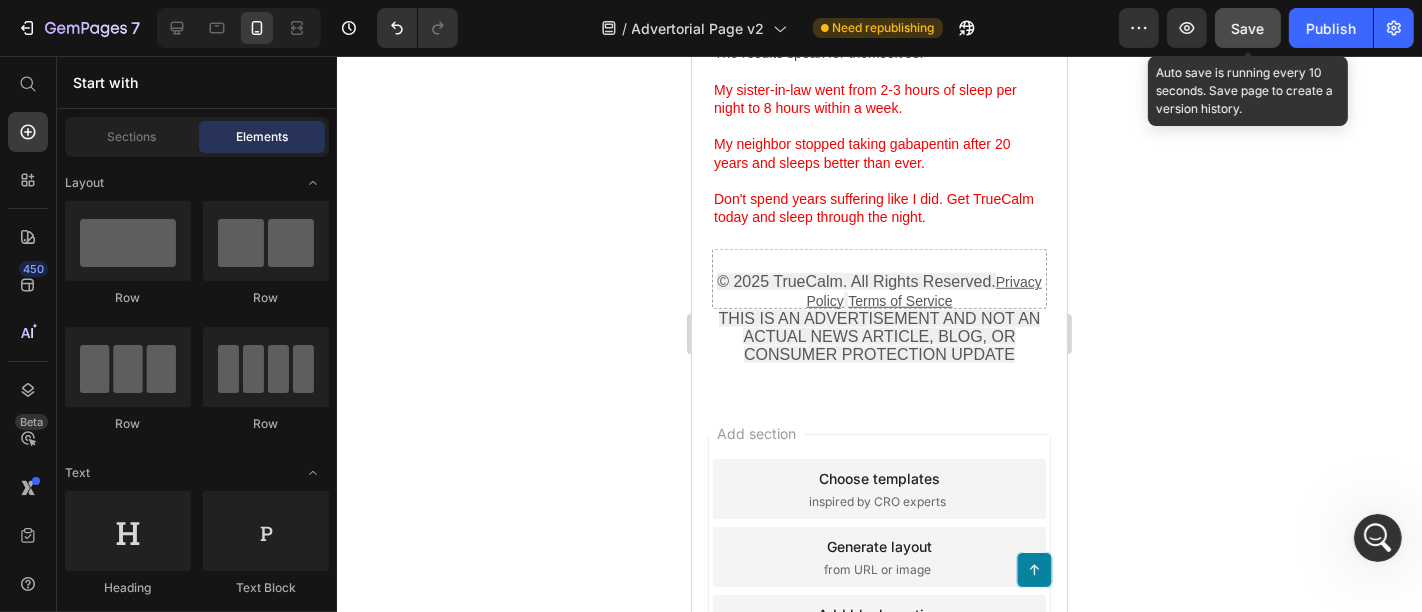 click on "Save" 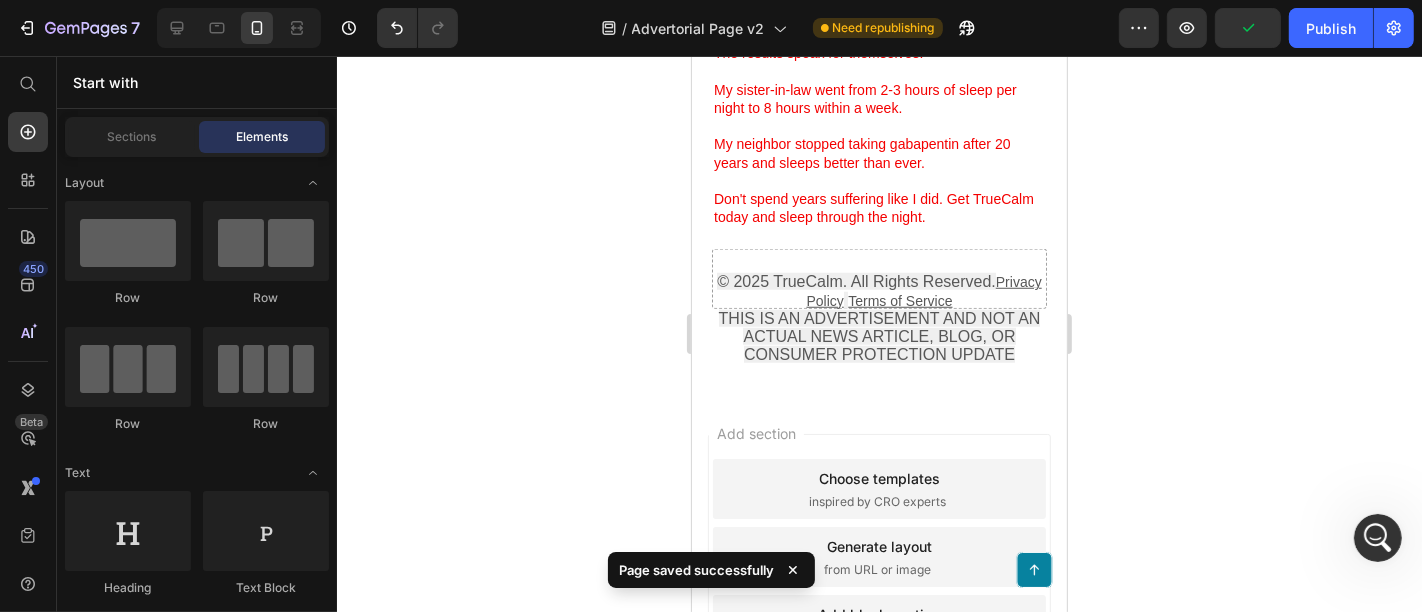 drag, startPoint x: 1228, startPoint y: 75, endPoint x: 1177, endPoint y: 224, distance: 157.48651 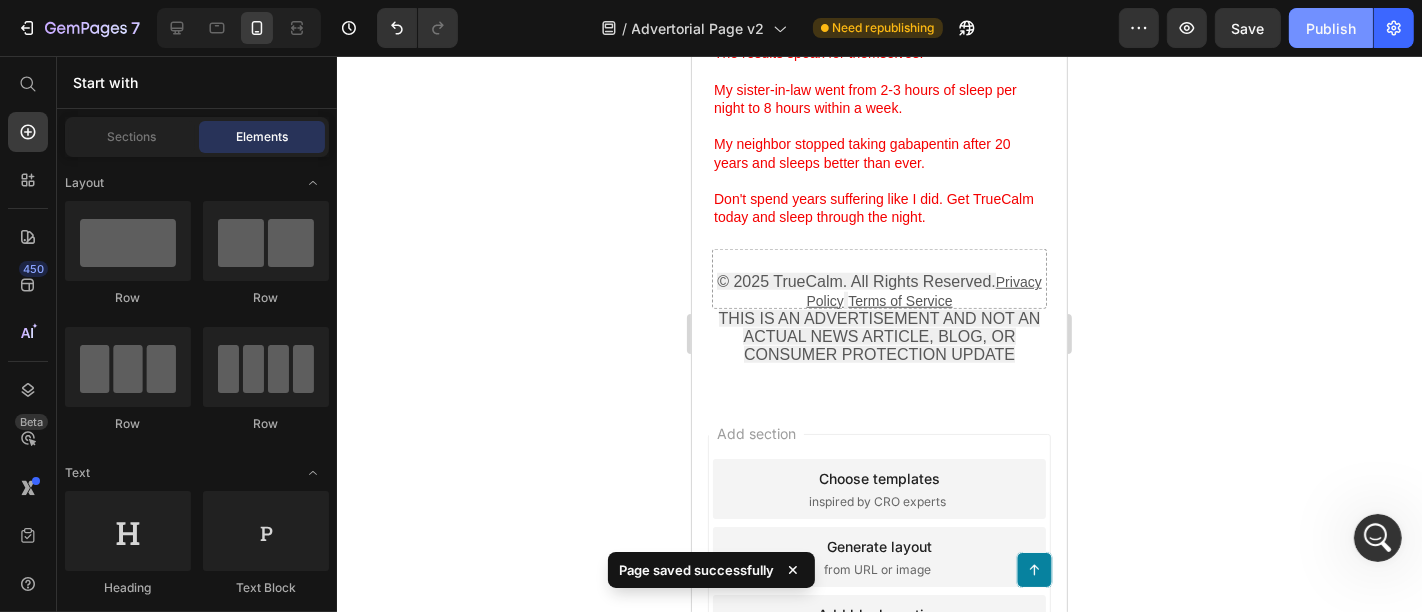 click on "Publish" at bounding box center [1331, 28] 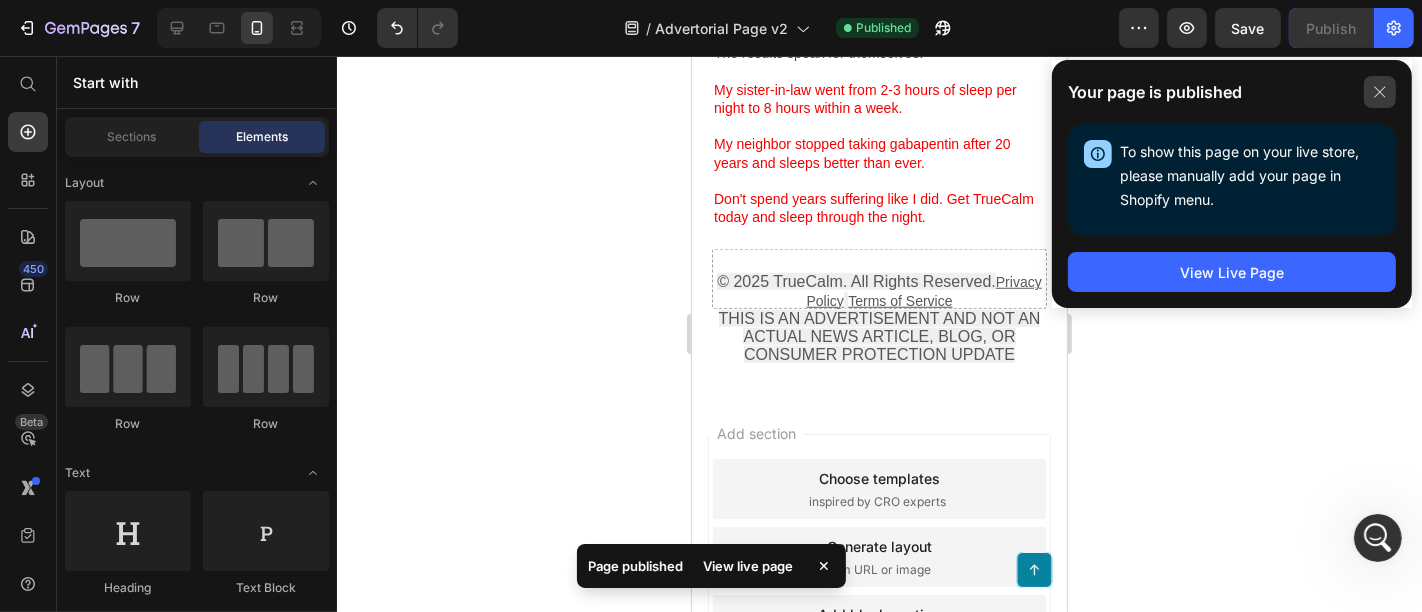 click 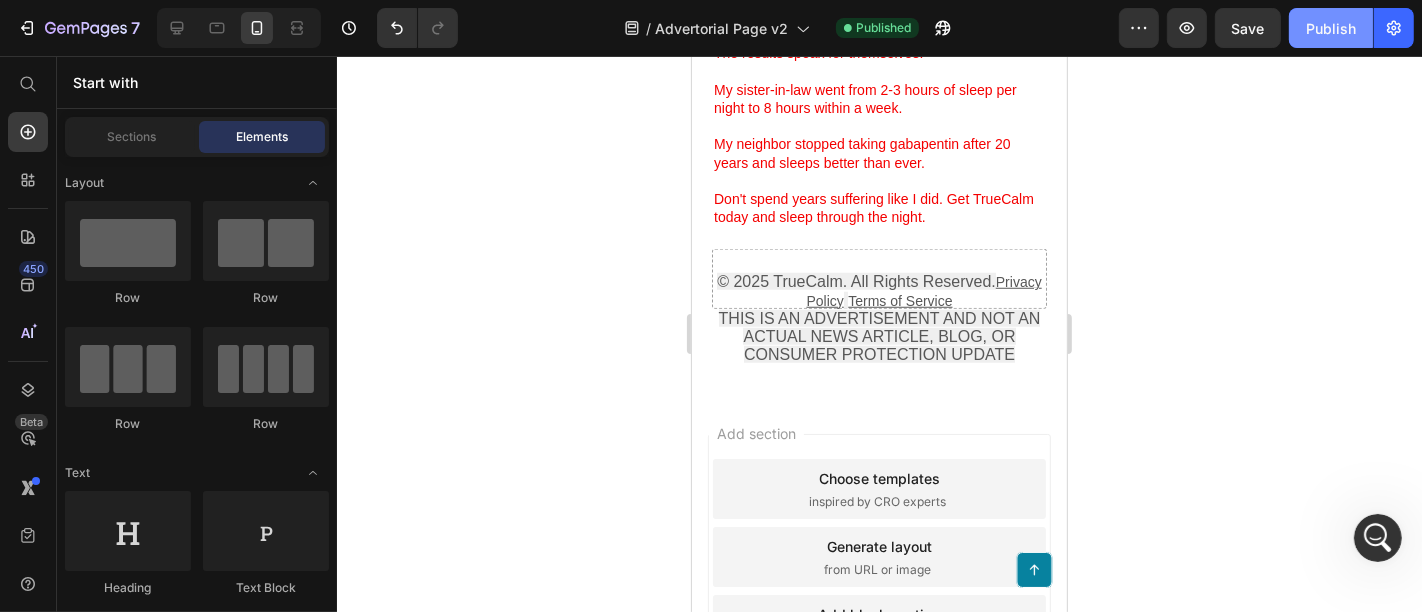 click on "Publish" at bounding box center (1331, 28) 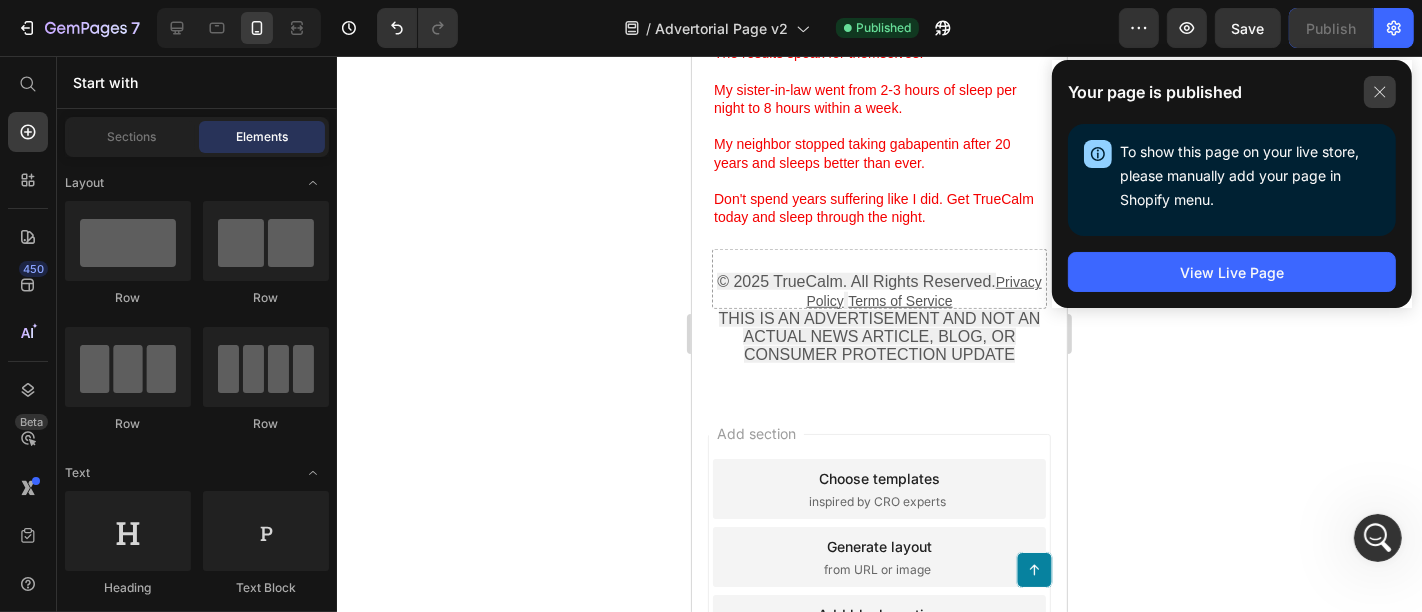 click 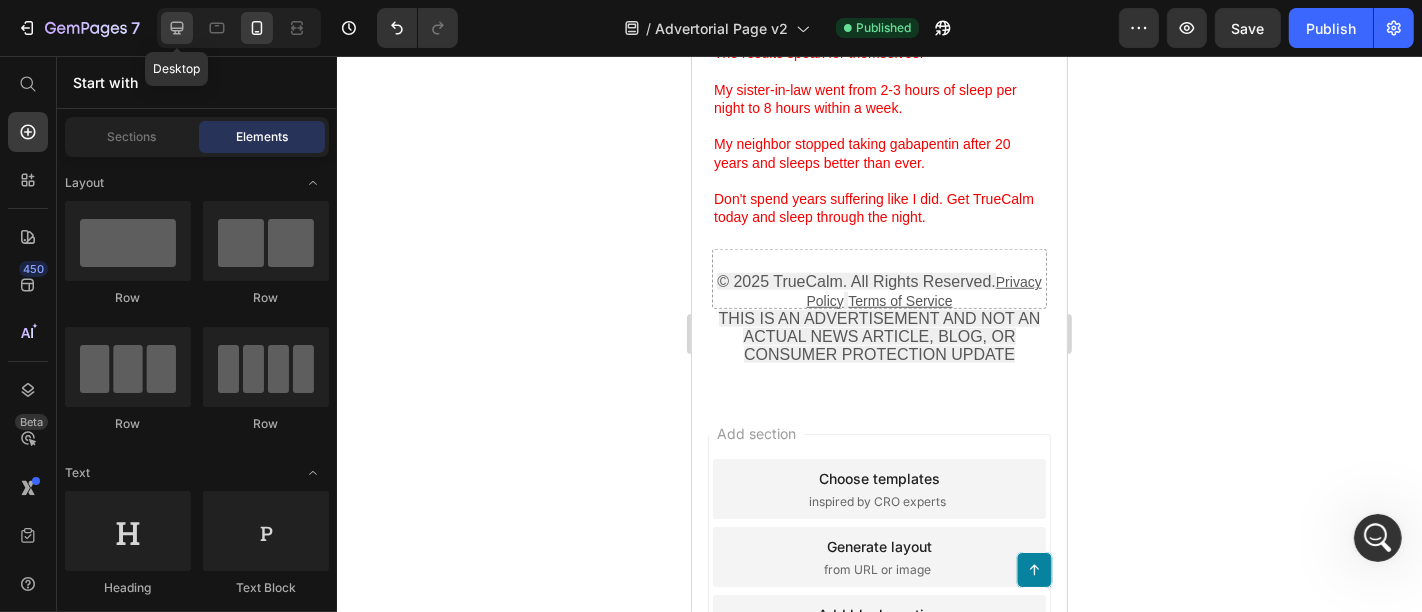click 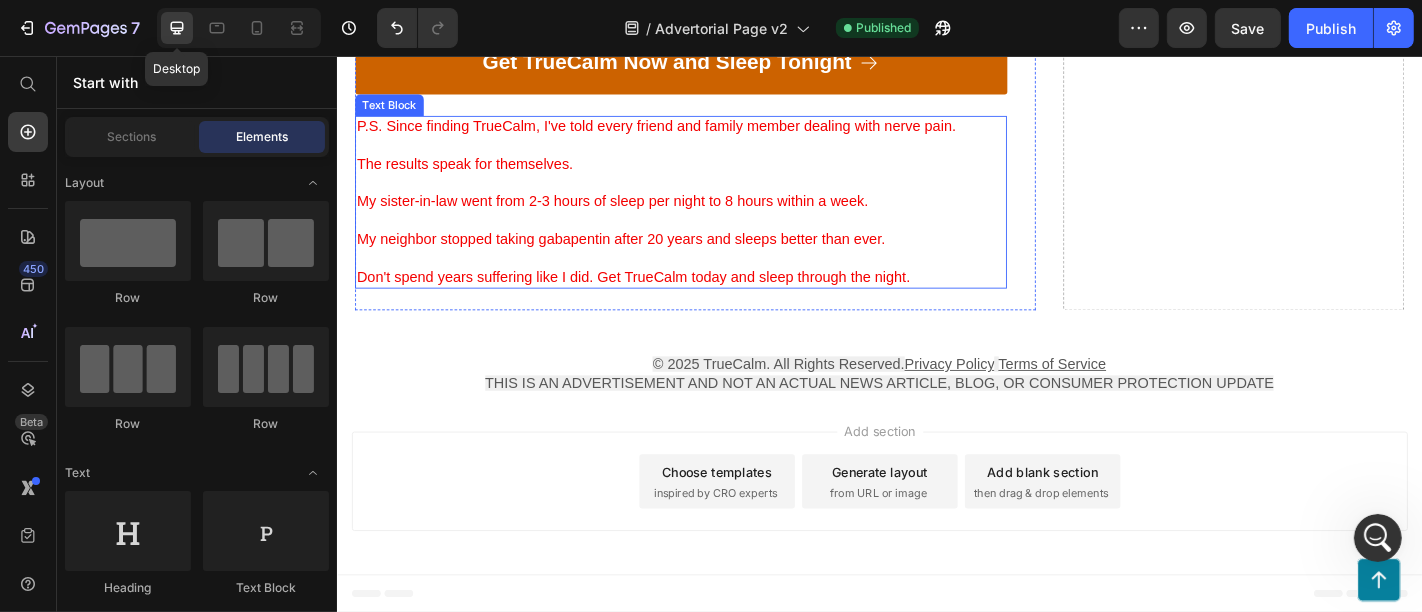 scroll, scrollTop: 6245, scrollLeft: 0, axis: vertical 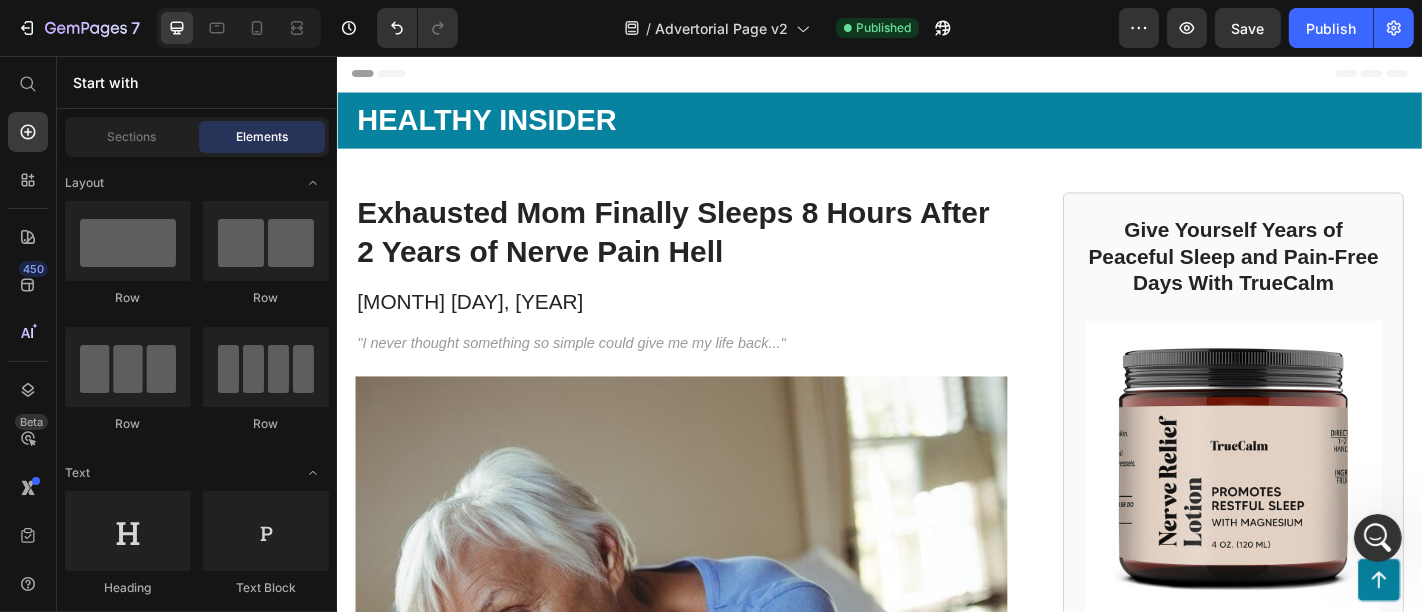 drag, startPoint x: 1525, startPoint y: 618, endPoint x: 1667, endPoint y: 105, distance: 532.29034 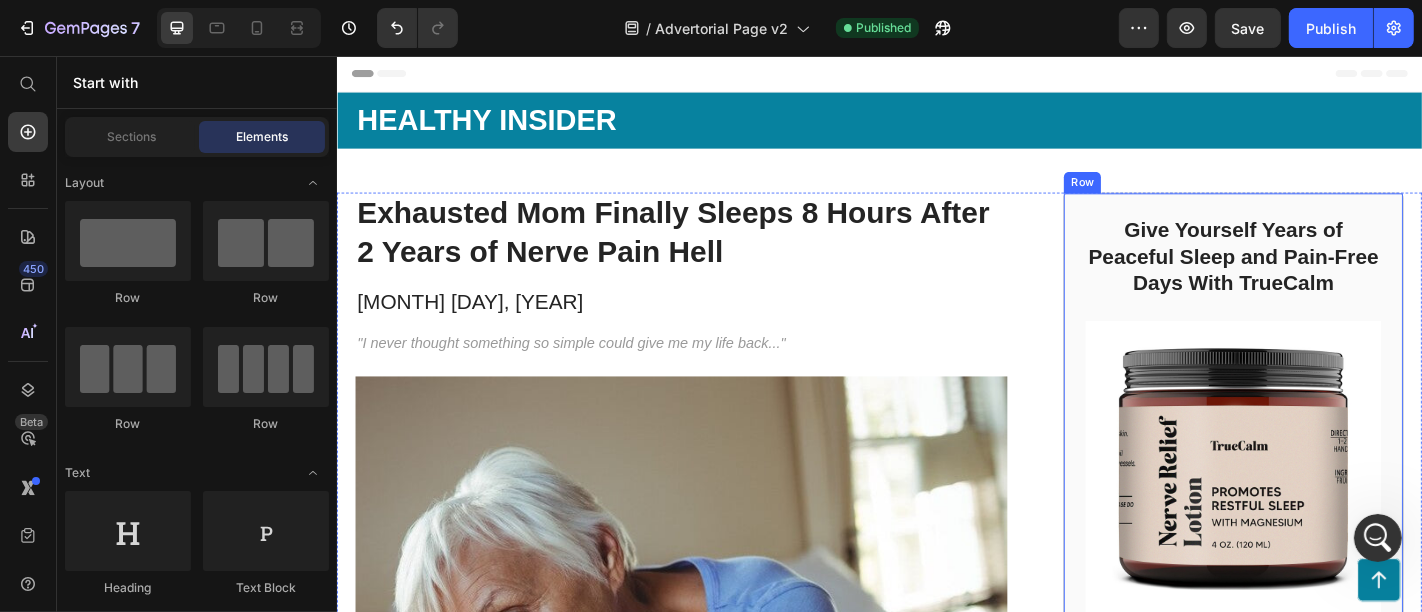 click on "Give Yourself Years of Peaceful Sleep and Pain-Free Days With TrueCalm Heading Image Get the #1 Science-Backed Secret For Stopping "Electric Shock" Nerve Pain And Getting Your Deep Sleep Back Heading
Check Availability Button Row" at bounding box center [1327, 561] 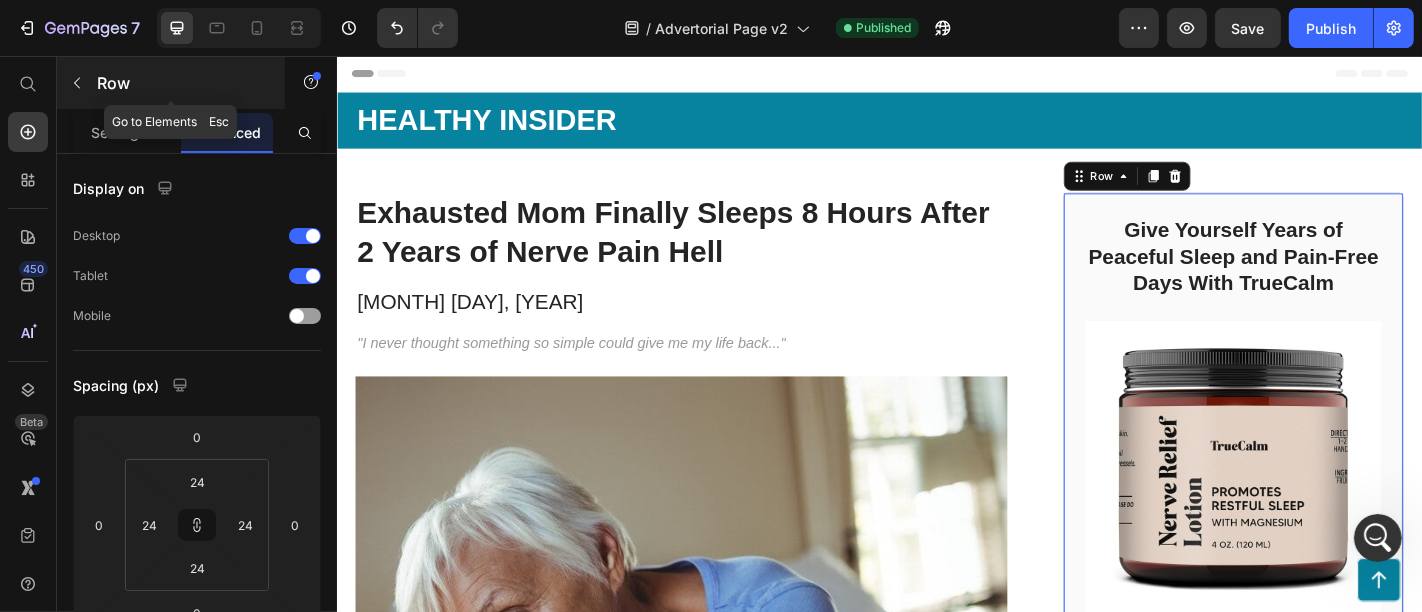 click 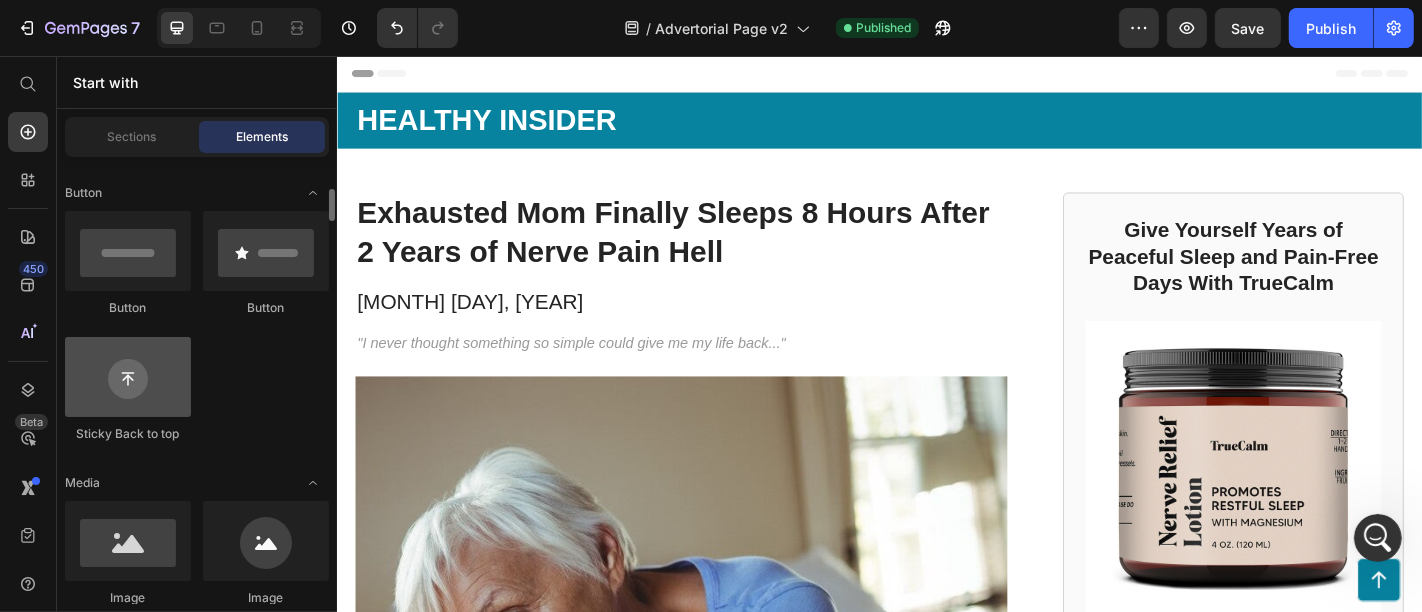 scroll, scrollTop: 555, scrollLeft: 0, axis: vertical 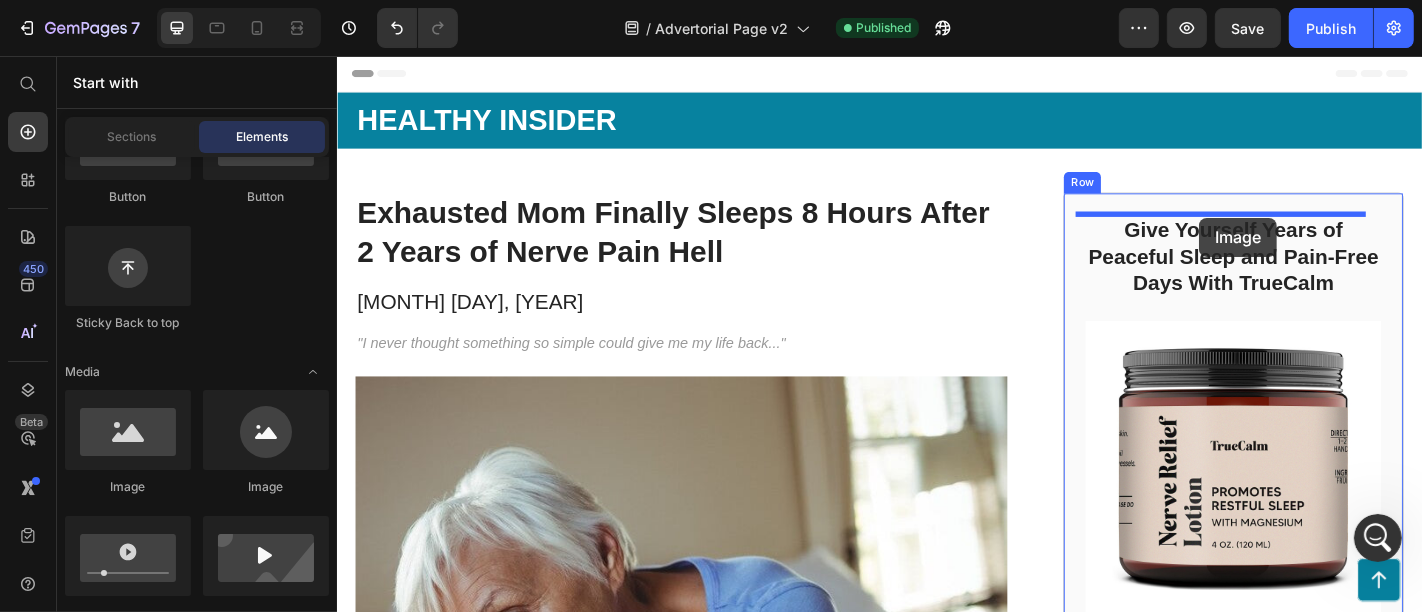 drag, startPoint x: 470, startPoint y: 498, endPoint x: 1289, endPoint y: 234, distance: 860.4981 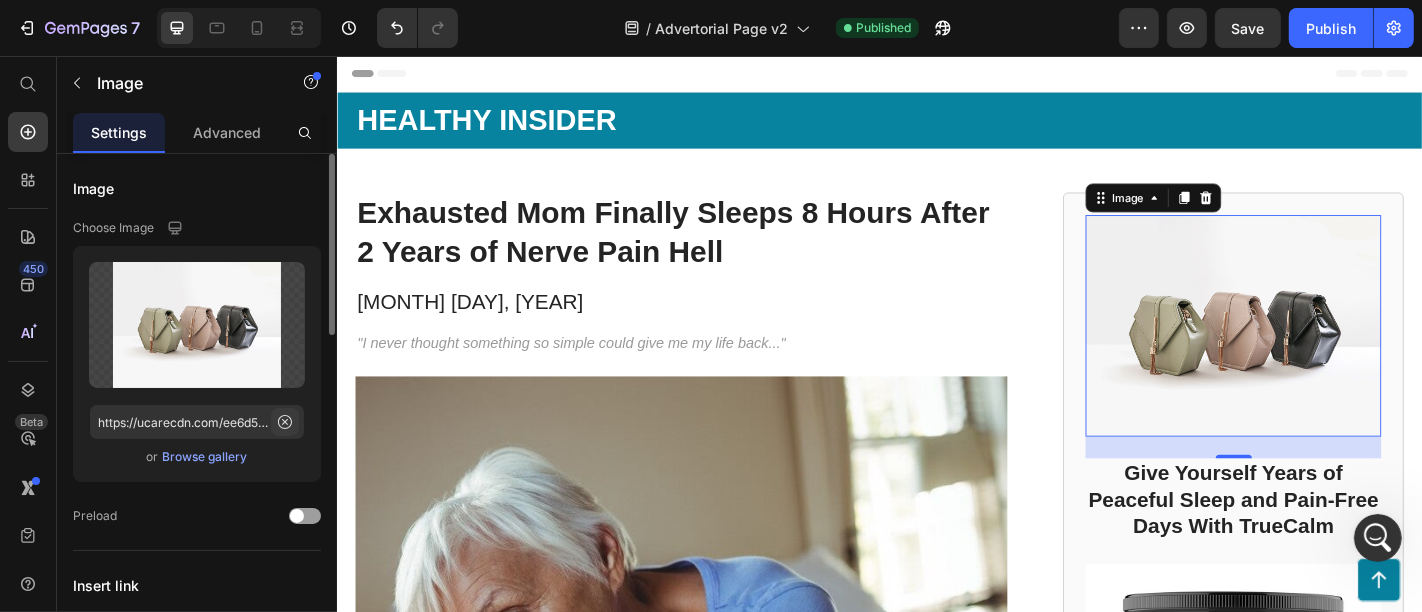click 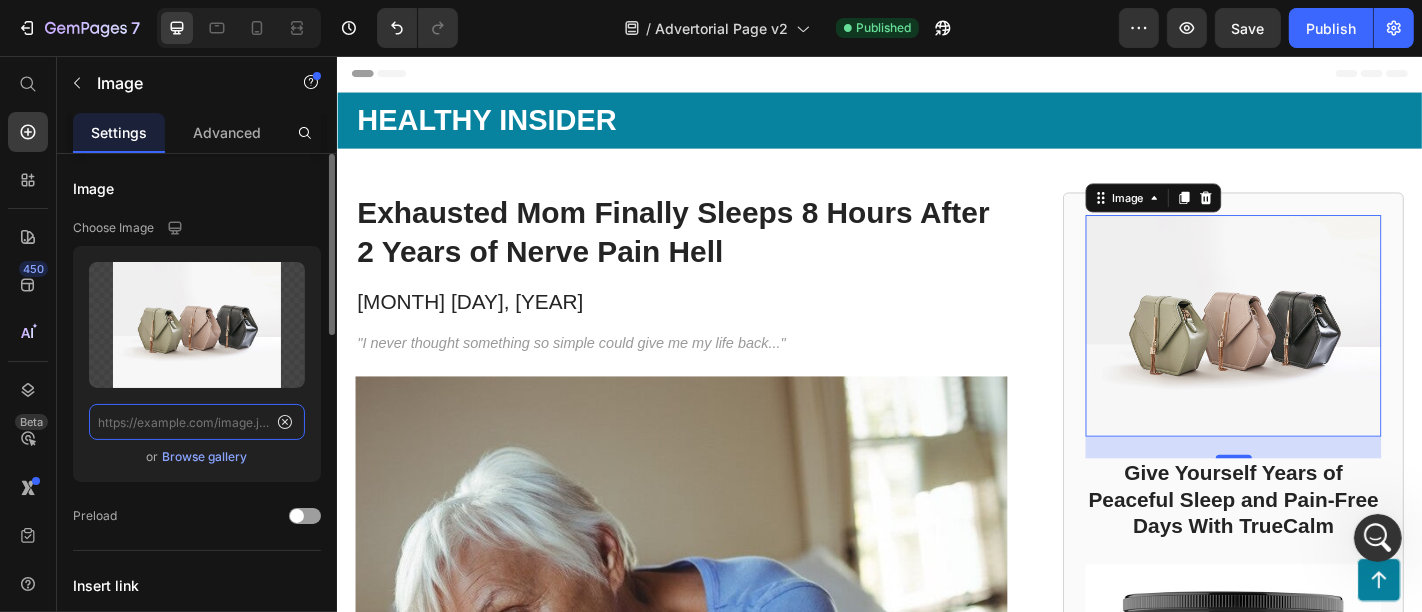scroll, scrollTop: 0, scrollLeft: 0, axis: both 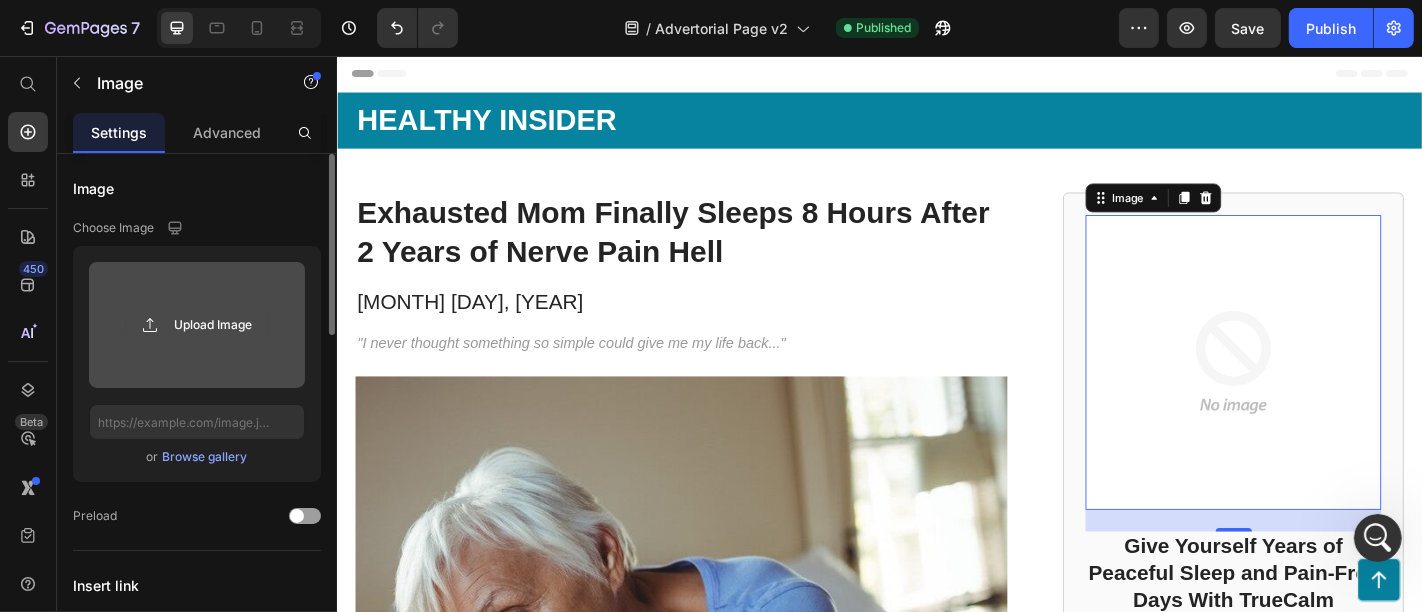 click 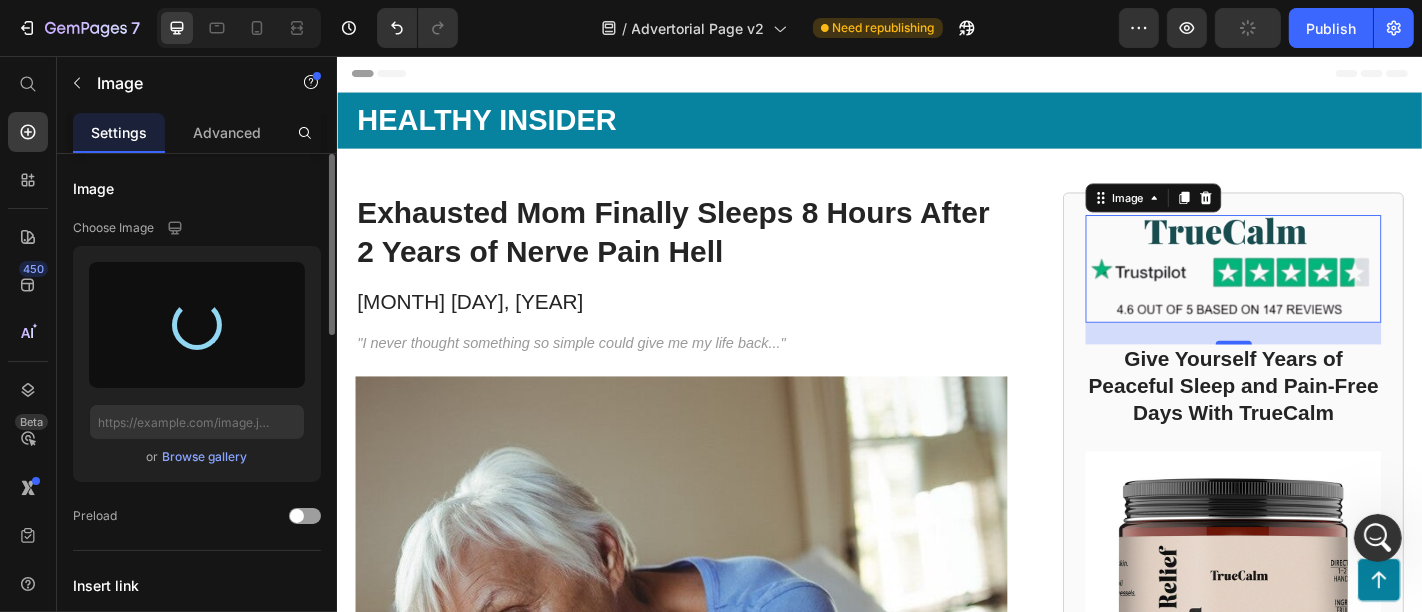 type on "https://cdn.shopify.com/s/files/1/0701/2119/3655/files/gempages_575087701322105968-21353530-a4a4-41aa-b58a-44400070ef8e.png" 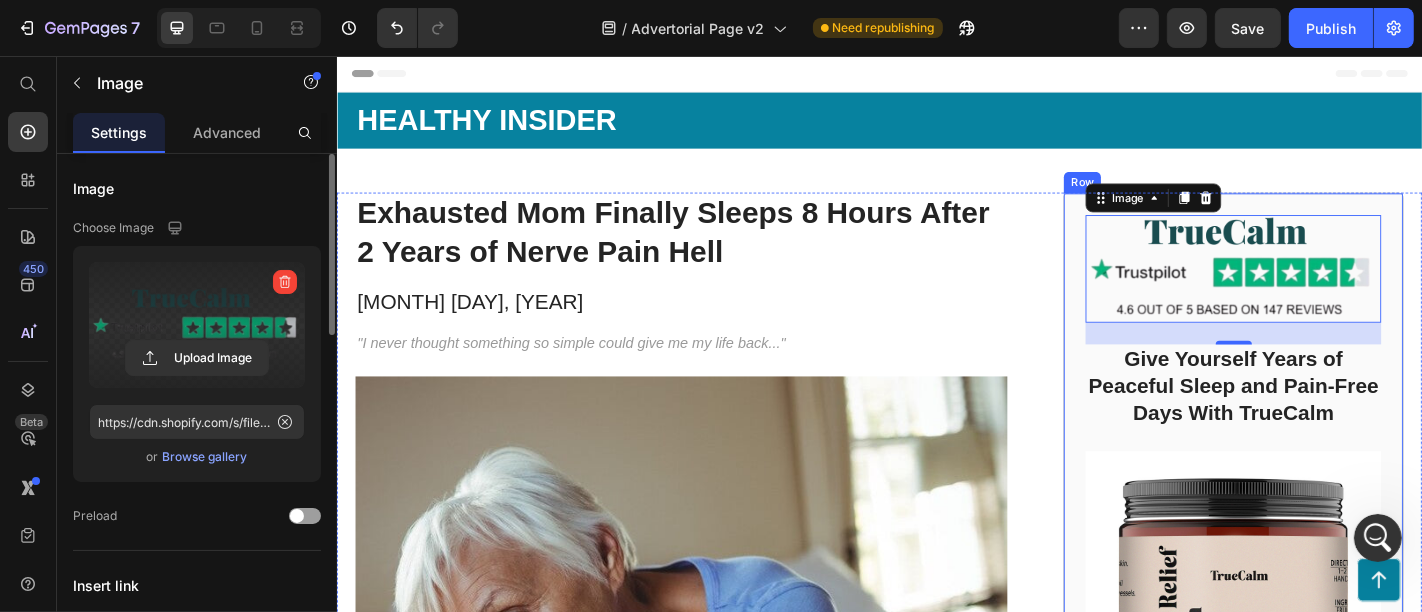 click on "Image   24 Give Yourself Years of Peaceful Sleep and Pain-Free Days With TrueCalm Heading Image Get the #1 Science-Backed Secret For Stopping "Electric Shock" Nerve Pain And Getting Your Deep Sleep Back Heading
Check Availability Button Row" at bounding box center (1327, 632) 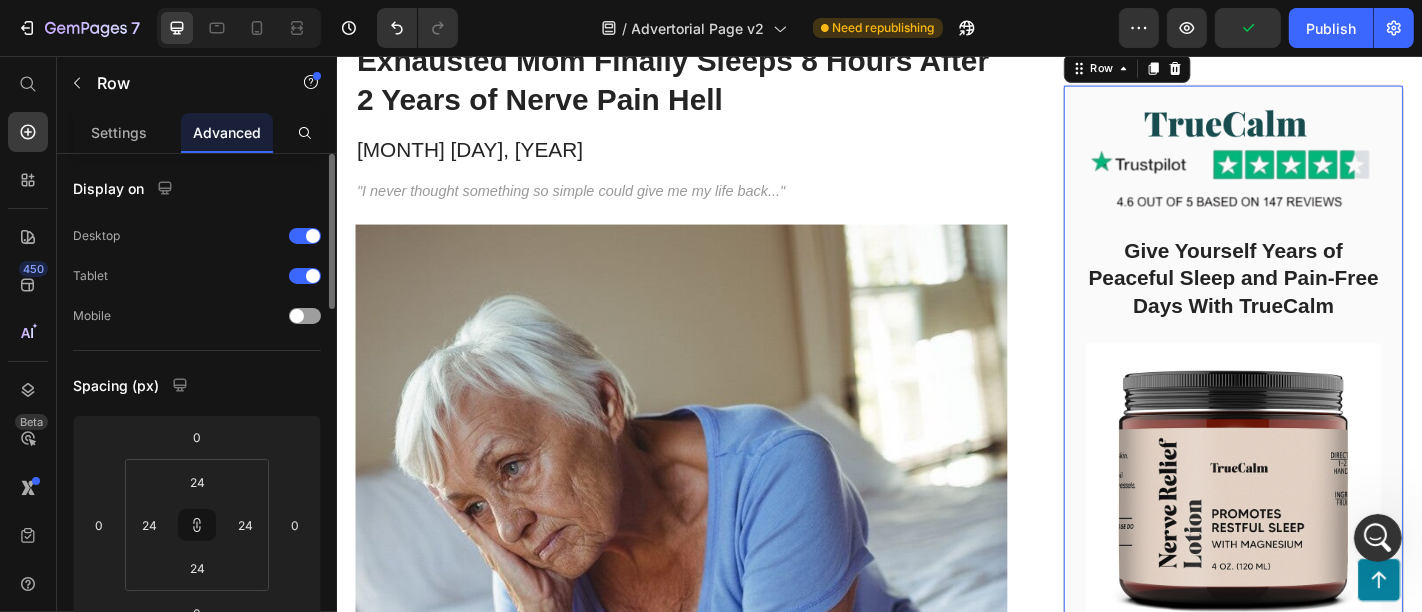scroll, scrollTop: 111, scrollLeft: 0, axis: vertical 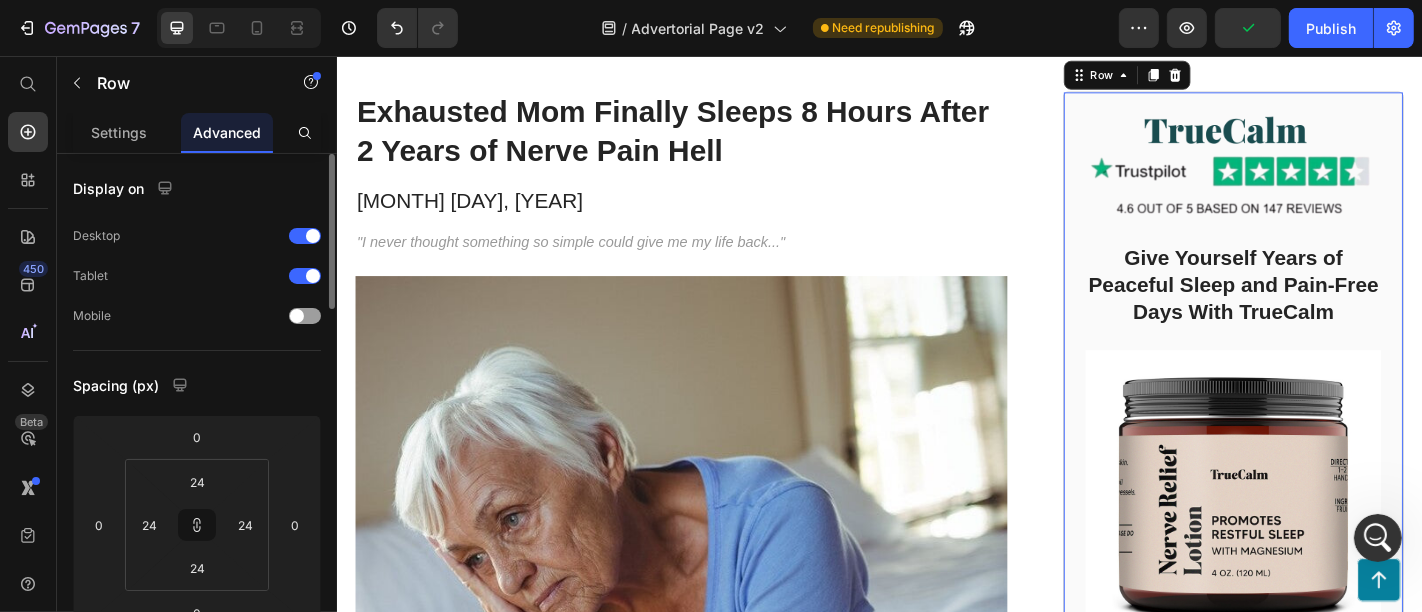 click on "Image Give Yourself Years of Peaceful Sleep and Pain-Free Days With TrueCalm Heading Image Get the #1 Science-Backed Secret For Stopping "Electric Shock" Nerve Pain And Getting Your Deep Sleep Back Heading
Check Availability Button Row   0" at bounding box center [1327, 521] 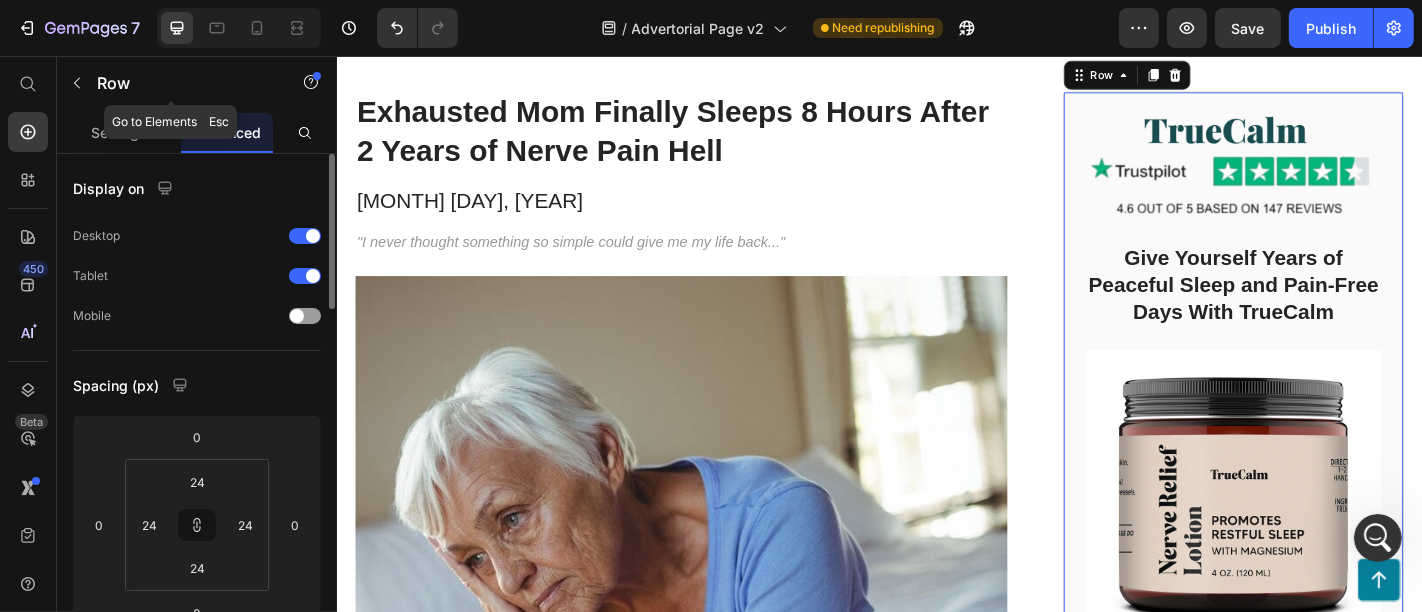 click at bounding box center [77, 83] 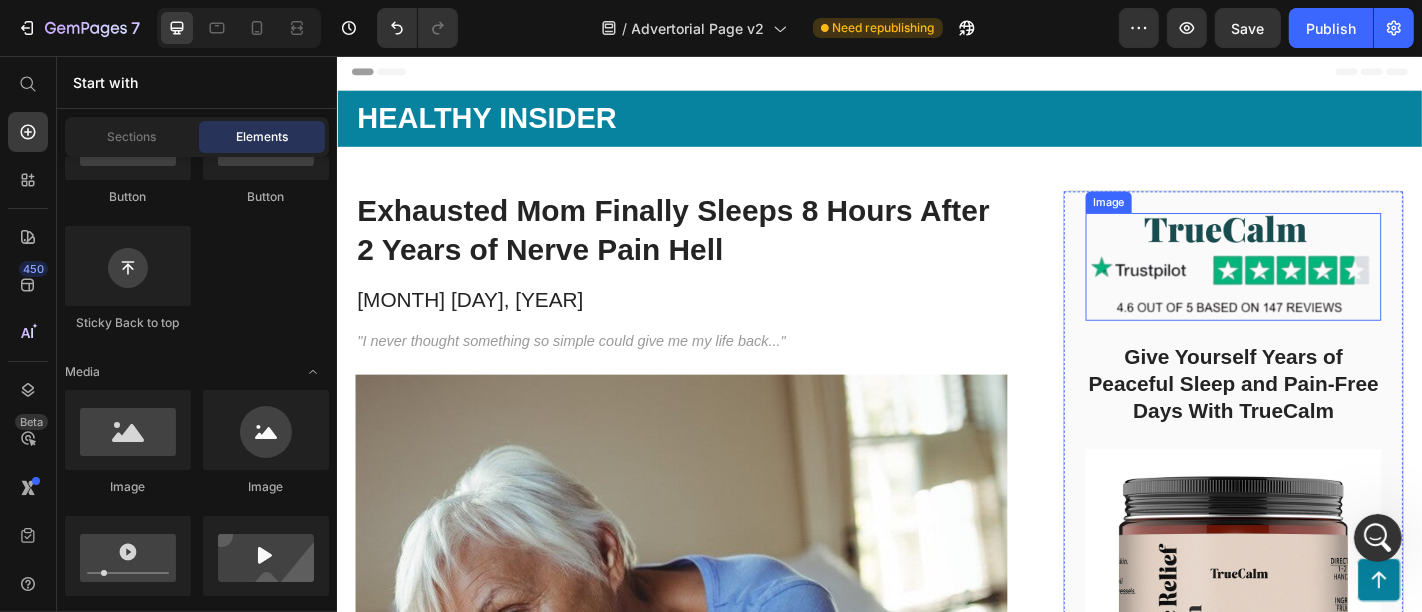 scroll, scrollTop: 0, scrollLeft: 0, axis: both 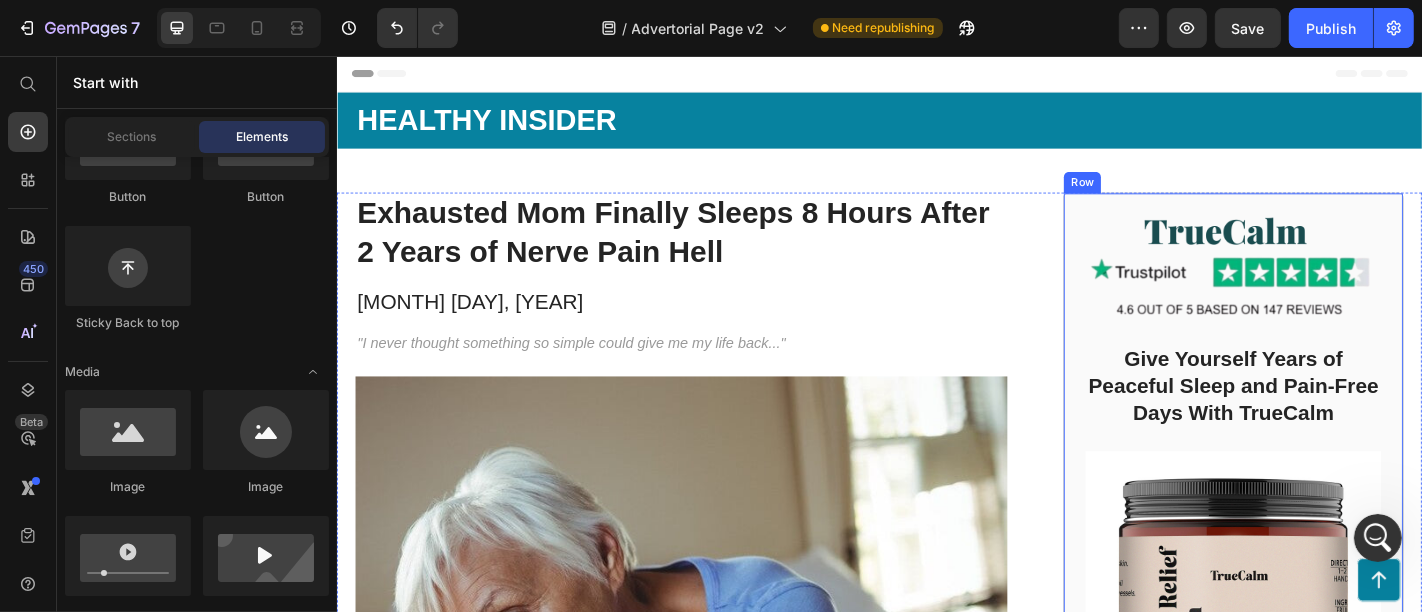 click on "Image Give Yourself Years of Peaceful Sleep and Pain-Free Days With TrueCalm Heading Image Get the #1 Science-Backed Secret For Stopping "Electric Shock" Nerve Pain And Getting Your Deep Sleep Back Heading
Check Availability Button Row" at bounding box center [1327, 632] 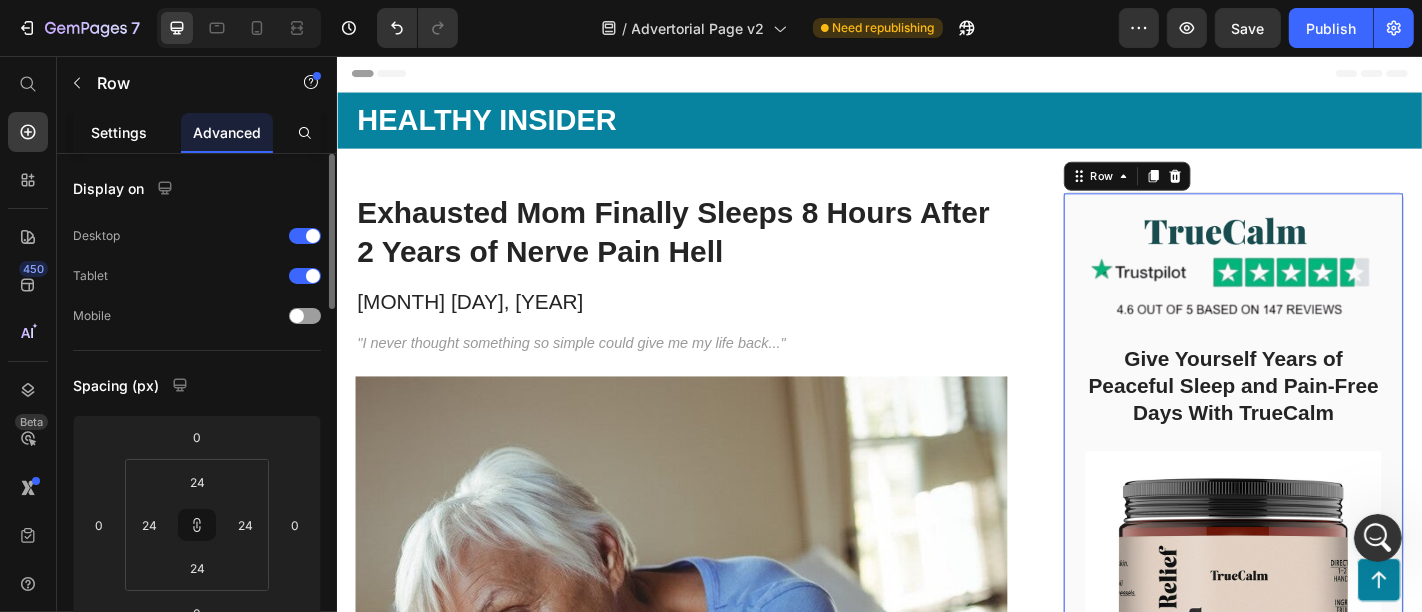 click on "Settings" 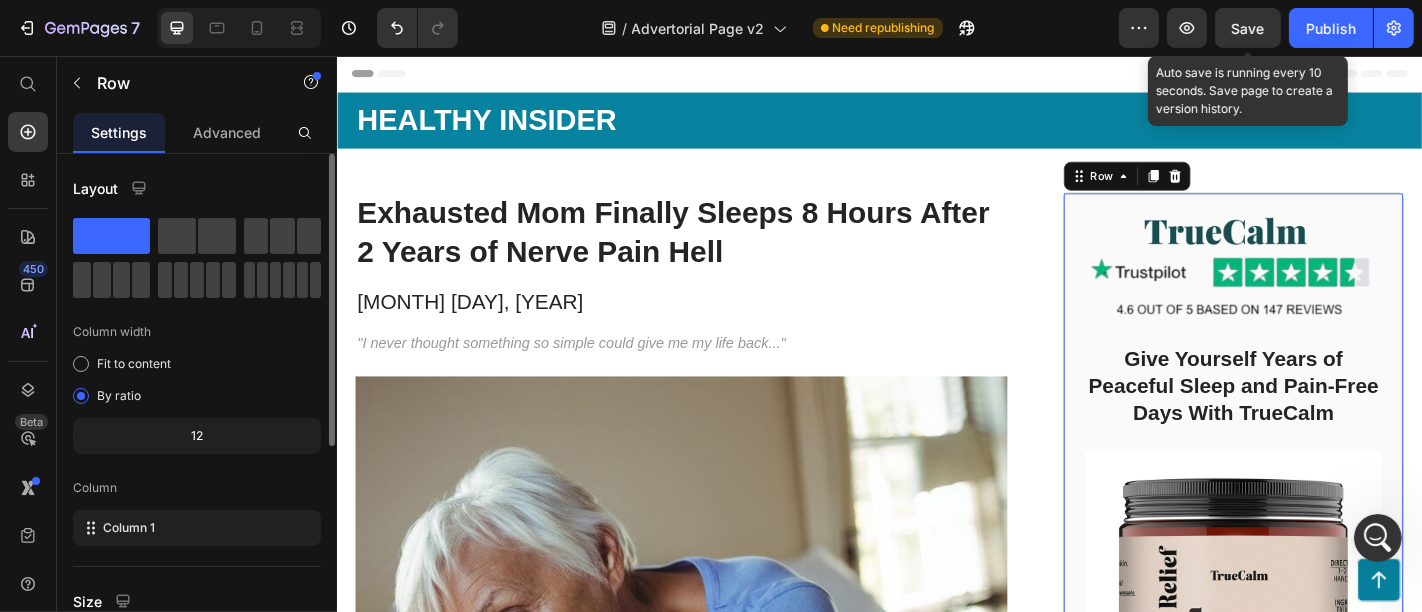 click on "Save" at bounding box center [1248, 28] 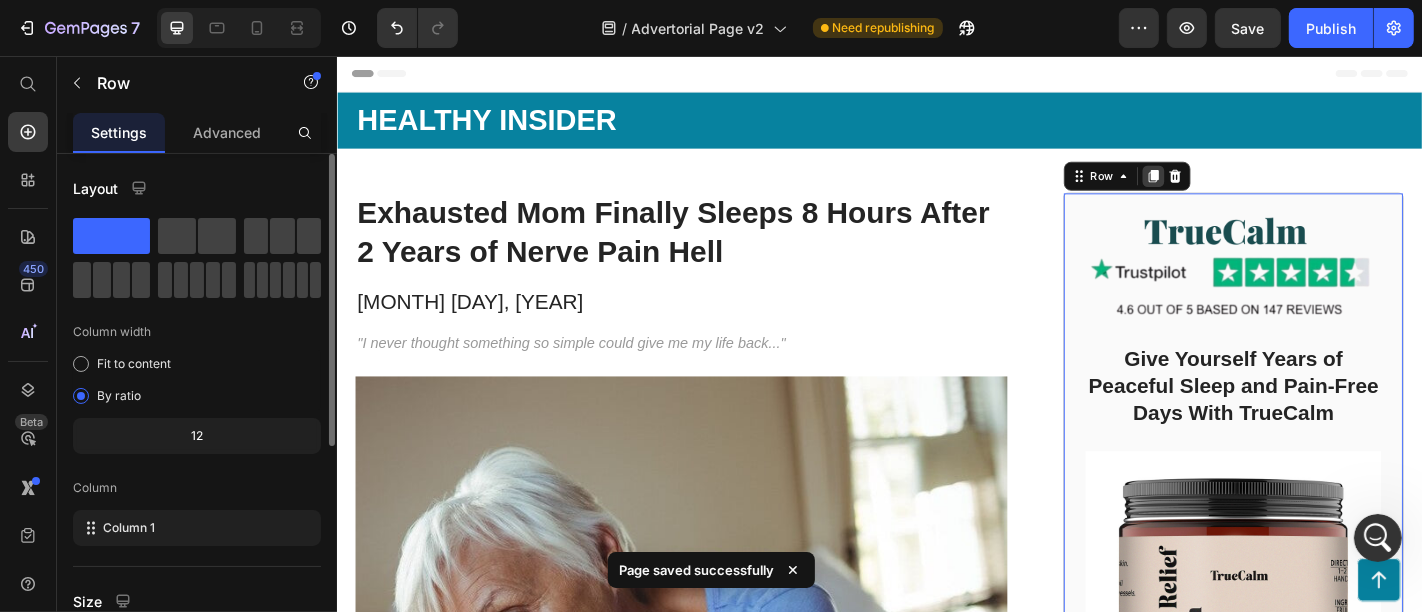 click 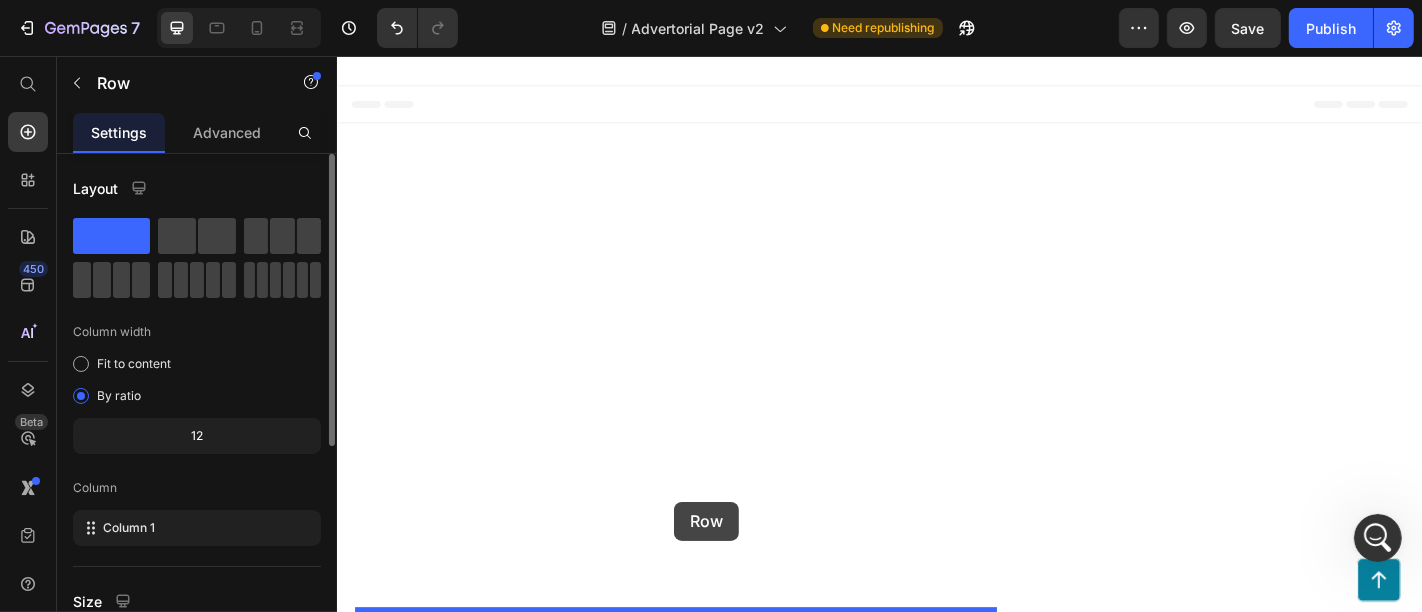 scroll, scrollTop: 7751, scrollLeft: 0, axis: vertical 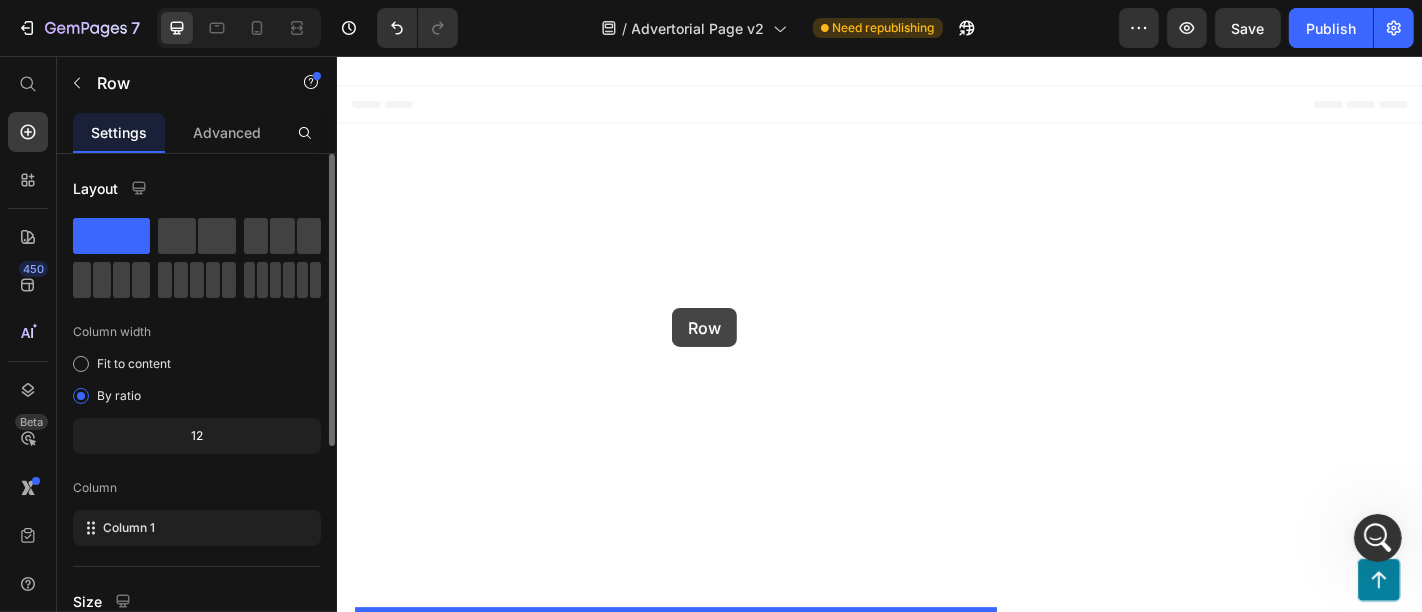 drag, startPoint x: 1478, startPoint y: 135, endPoint x: 706, endPoint y: 334, distance: 797.23584 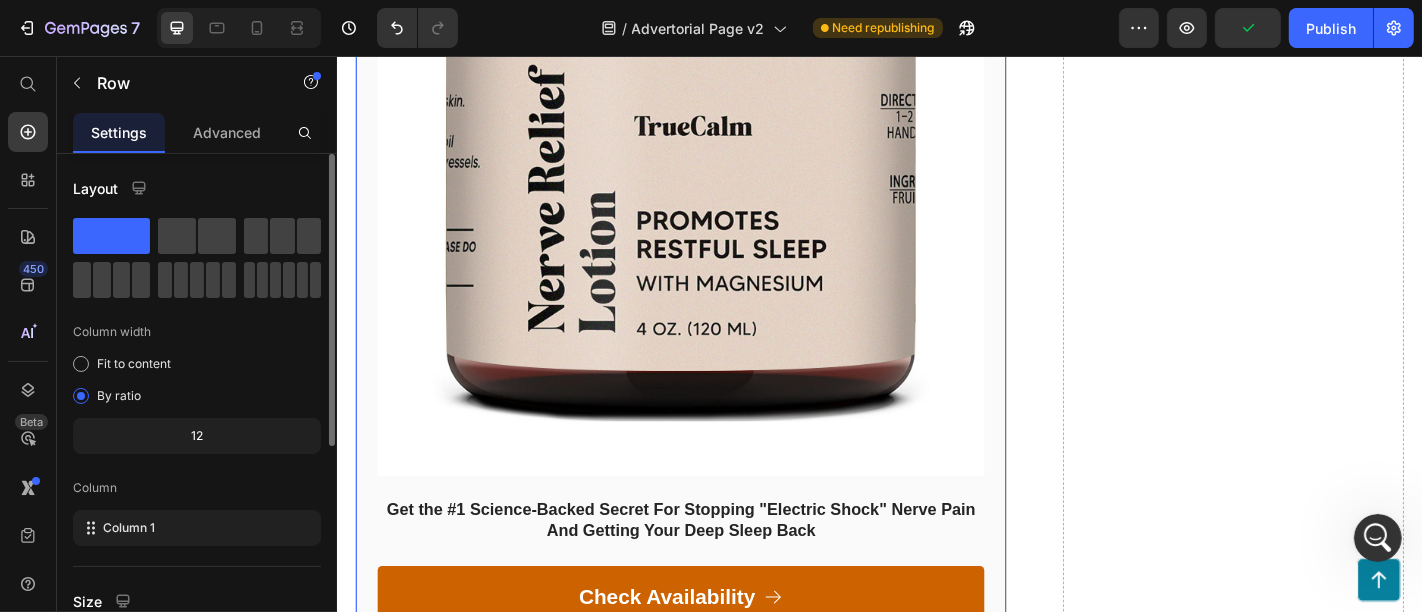 click on "Image Give Yourself Years of Peaceful Sleep and Pain-Free Days With TrueCalm Heading Image Get the #1 Science-Backed Secret For Stopping "Electric Shock" Nerve Pain And Getting Your Deep Sleep Back Heading
Check Availability Button Row   0" at bounding box center (716, 91) 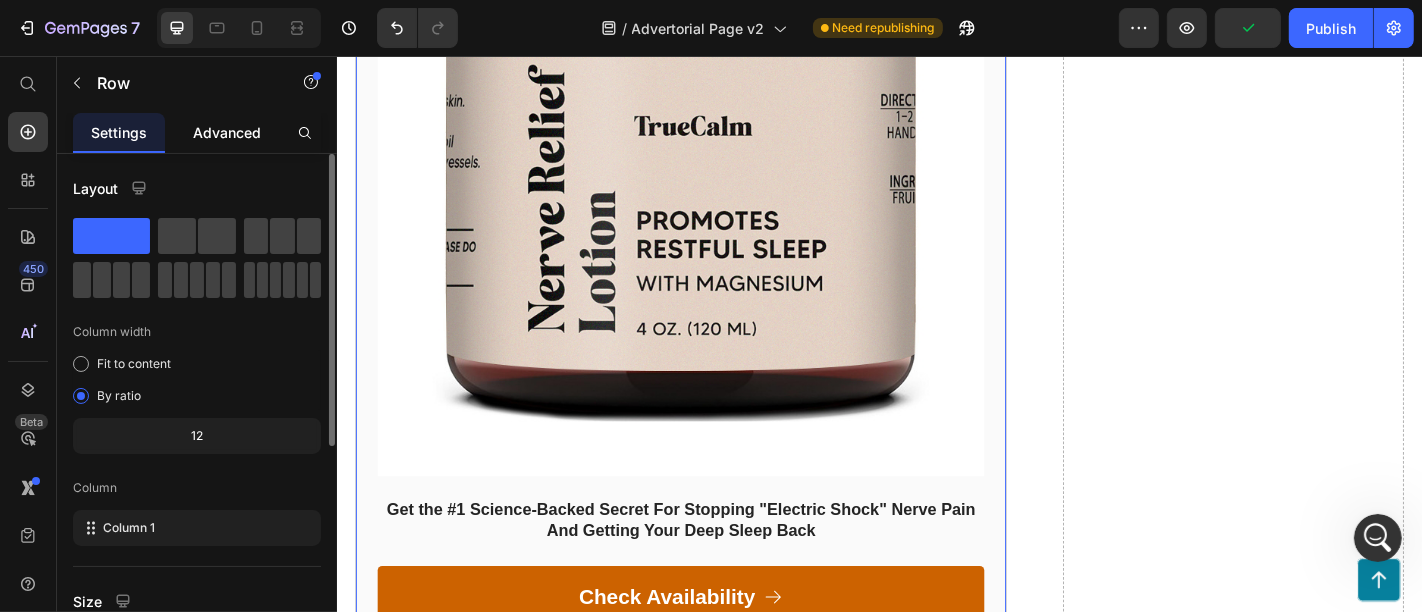 click on "Advanced" at bounding box center (227, 132) 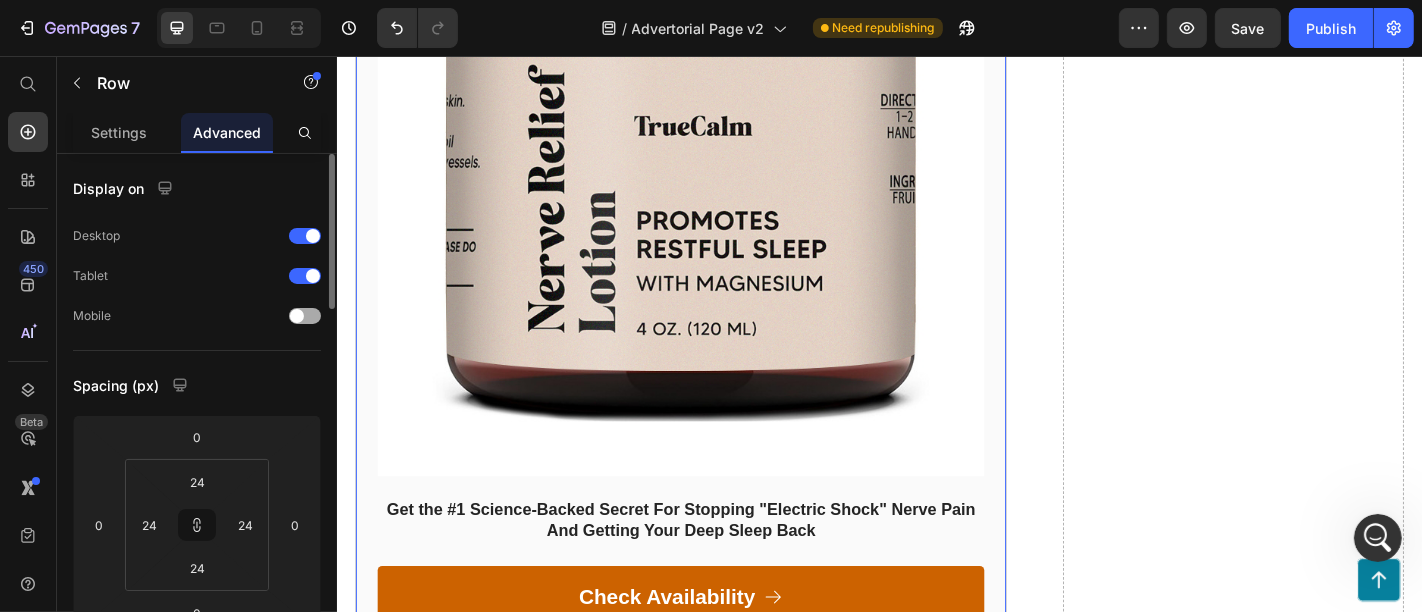 click at bounding box center (297, 316) 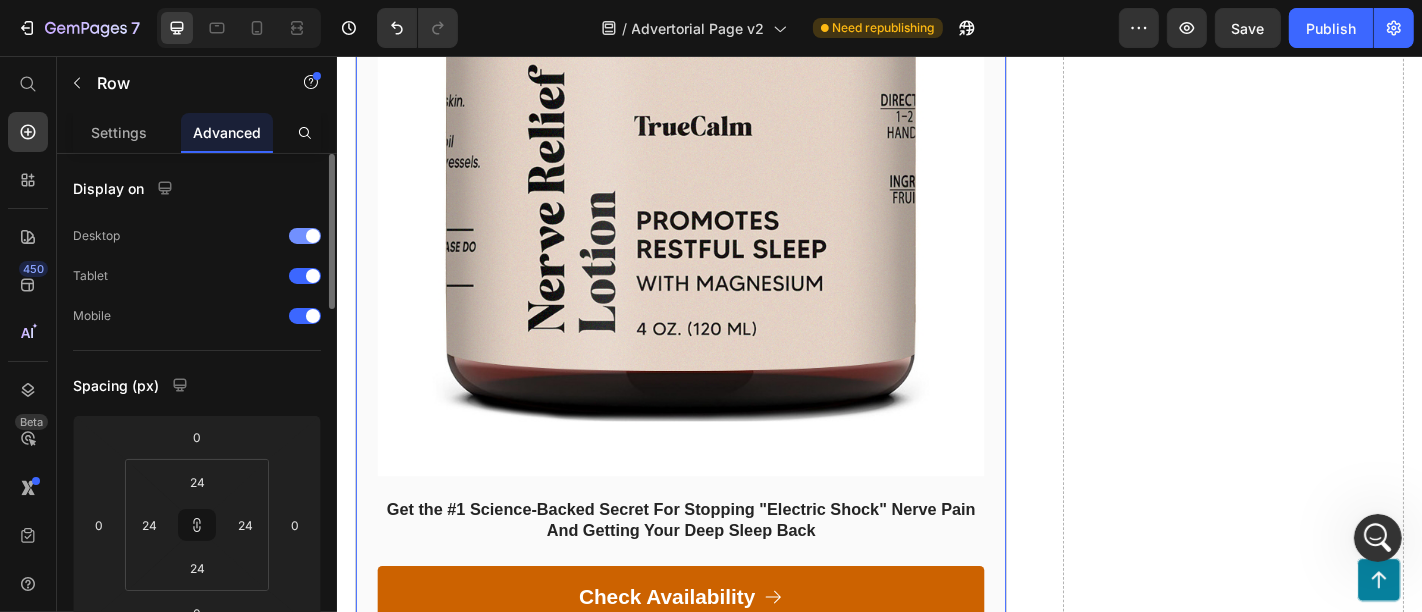 click at bounding box center [313, 236] 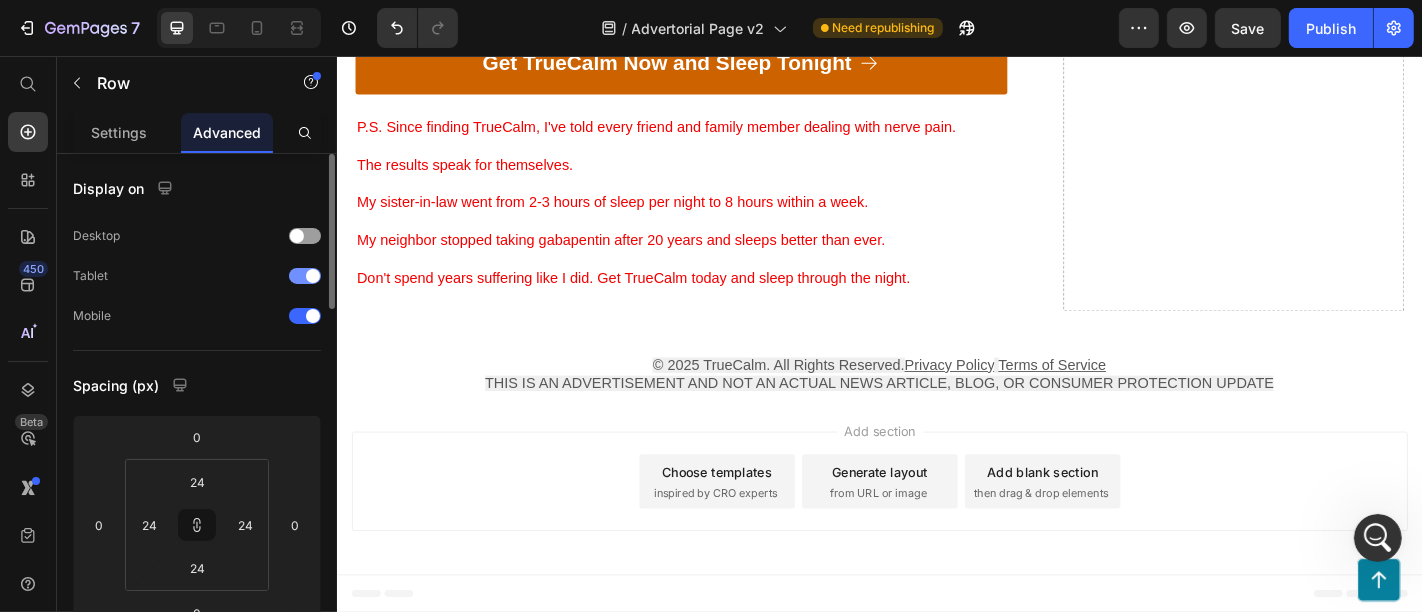 click at bounding box center [313, 276] 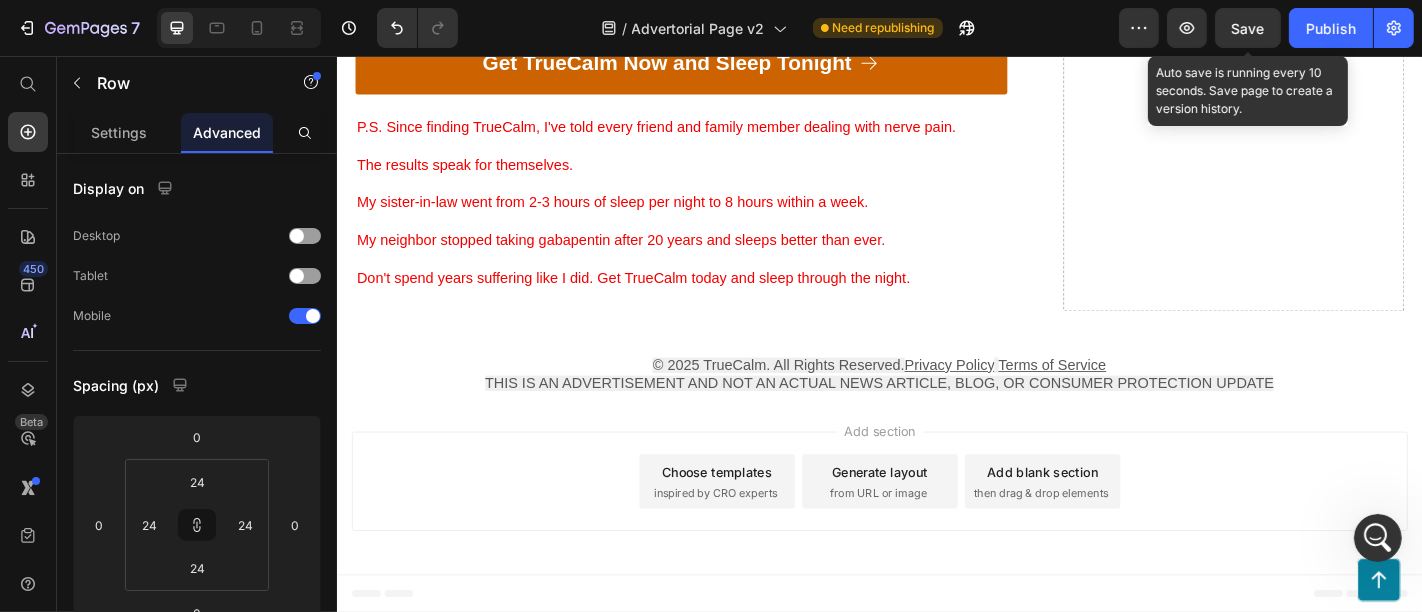 click on "Save" at bounding box center [1248, 28] 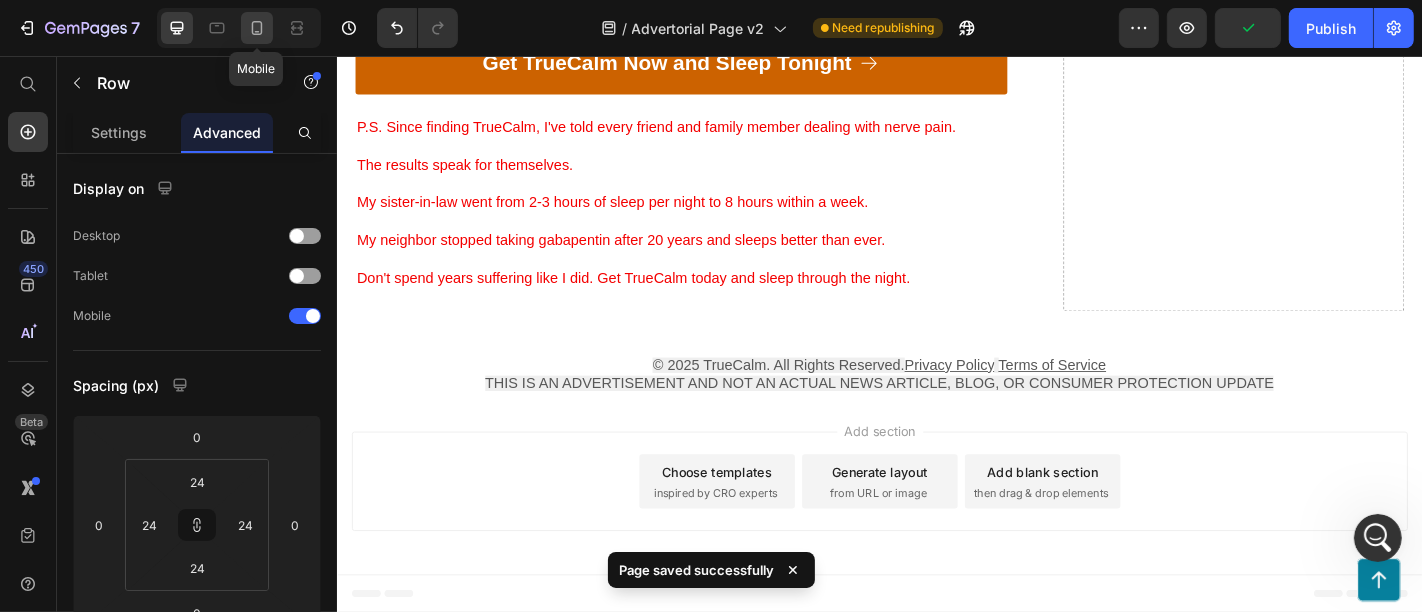 click 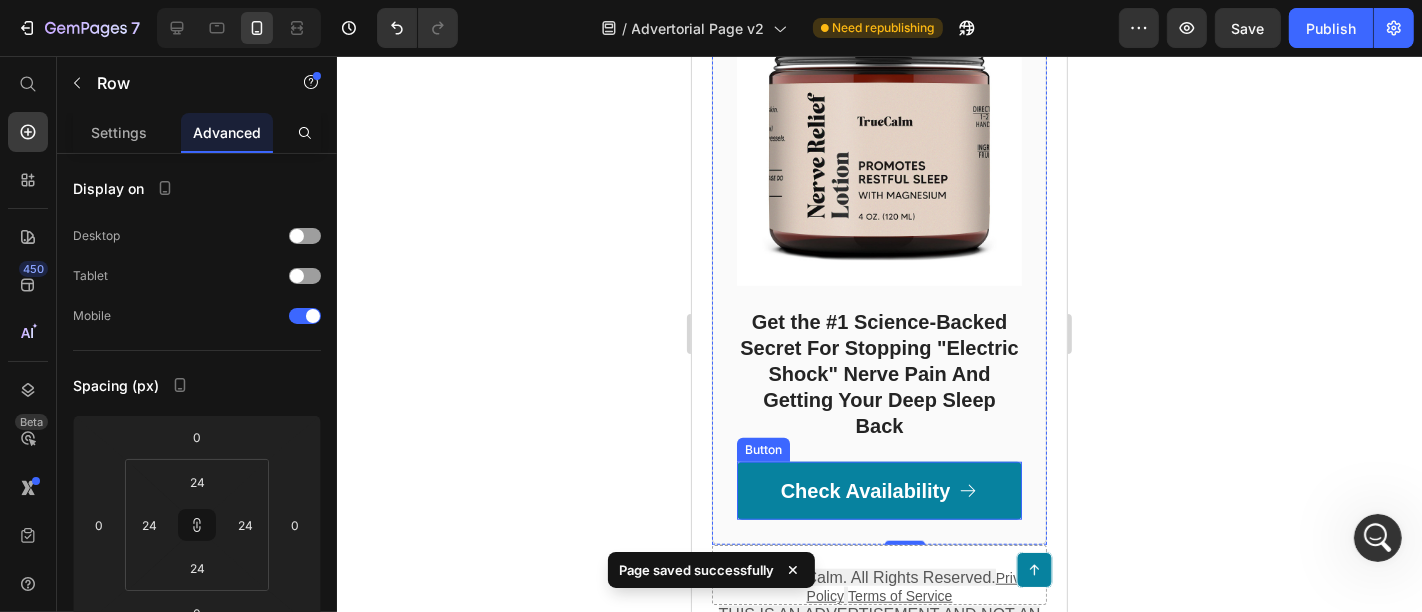scroll, scrollTop: 7838, scrollLeft: 0, axis: vertical 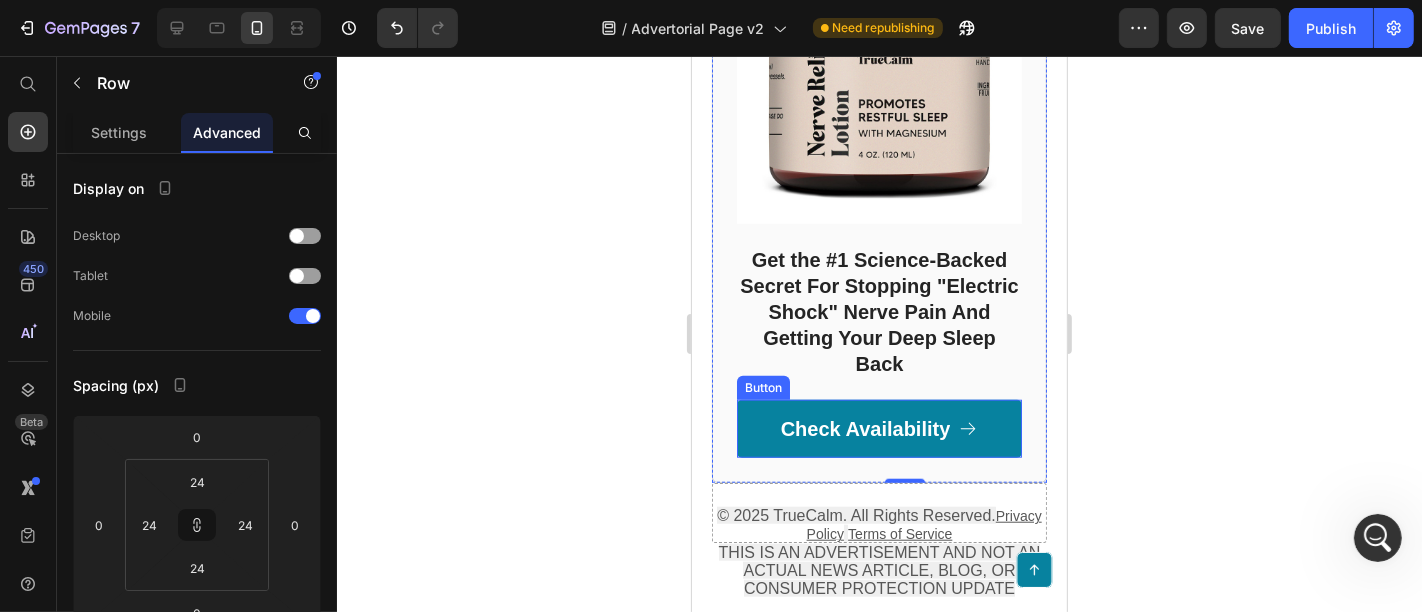 click on "Check Availability" at bounding box center (878, 428) 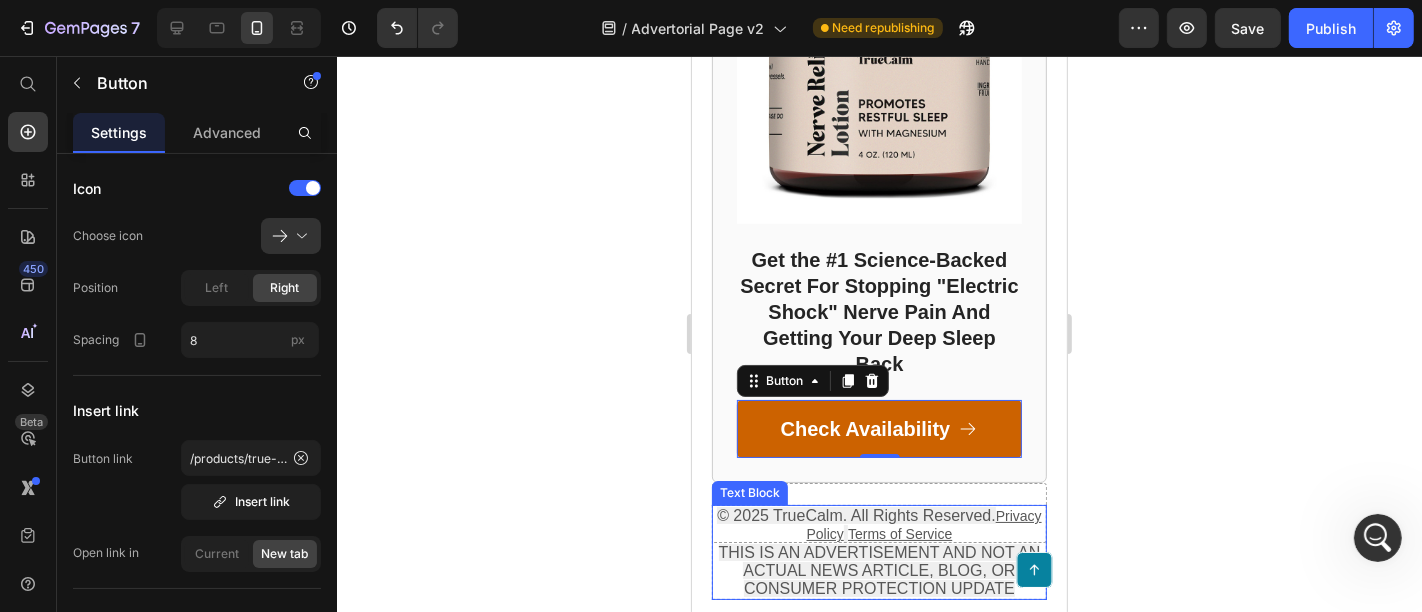 click on "THIS IS AN ADVERTISEMENT AND NOT AN ACTUAL NEWS ARTICLE, BLOG, OR CONSUMER PROTECTION UPDATE" at bounding box center [879, 569] 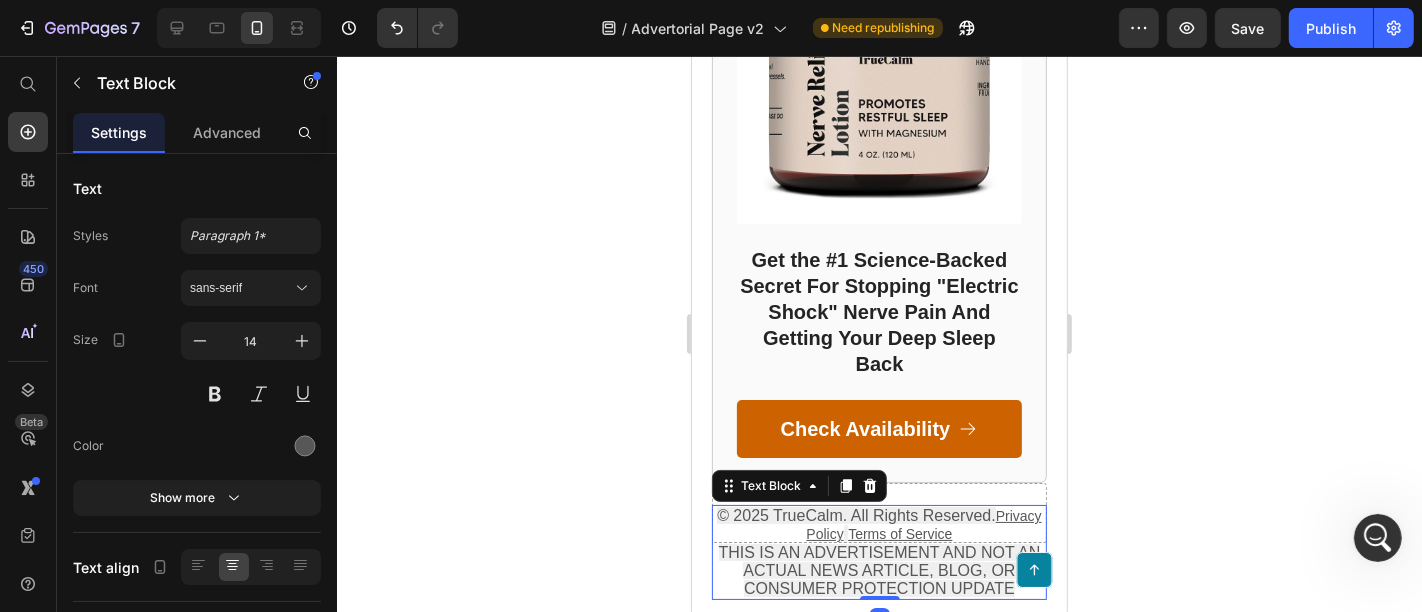 click on "THIS IS AN ADVERTISEMENT AND NOT AN ACTUAL NEWS ARTICLE, BLOG, OR CONSUMER PROTECTION UPDATE" at bounding box center [879, 569] 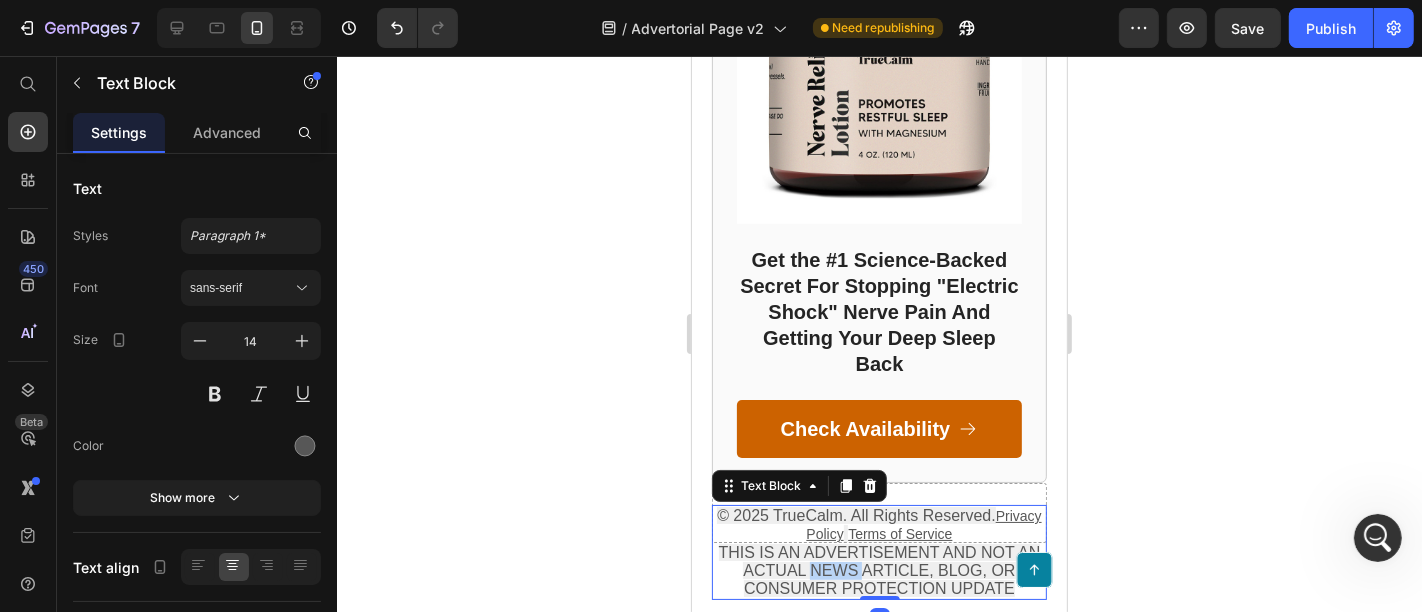 click on "THIS IS AN ADVERTISEMENT AND NOT AN ACTUAL NEWS ARTICLE, BLOG, OR CONSUMER PROTECTION UPDATE" at bounding box center [879, 569] 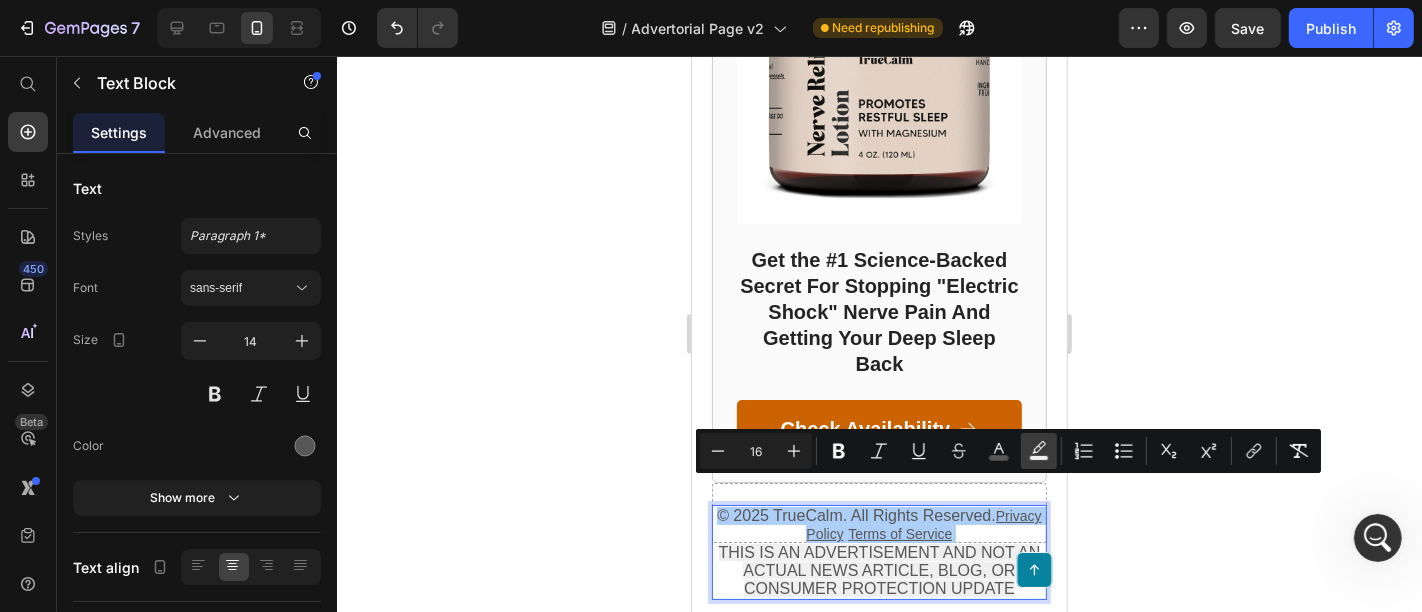 click 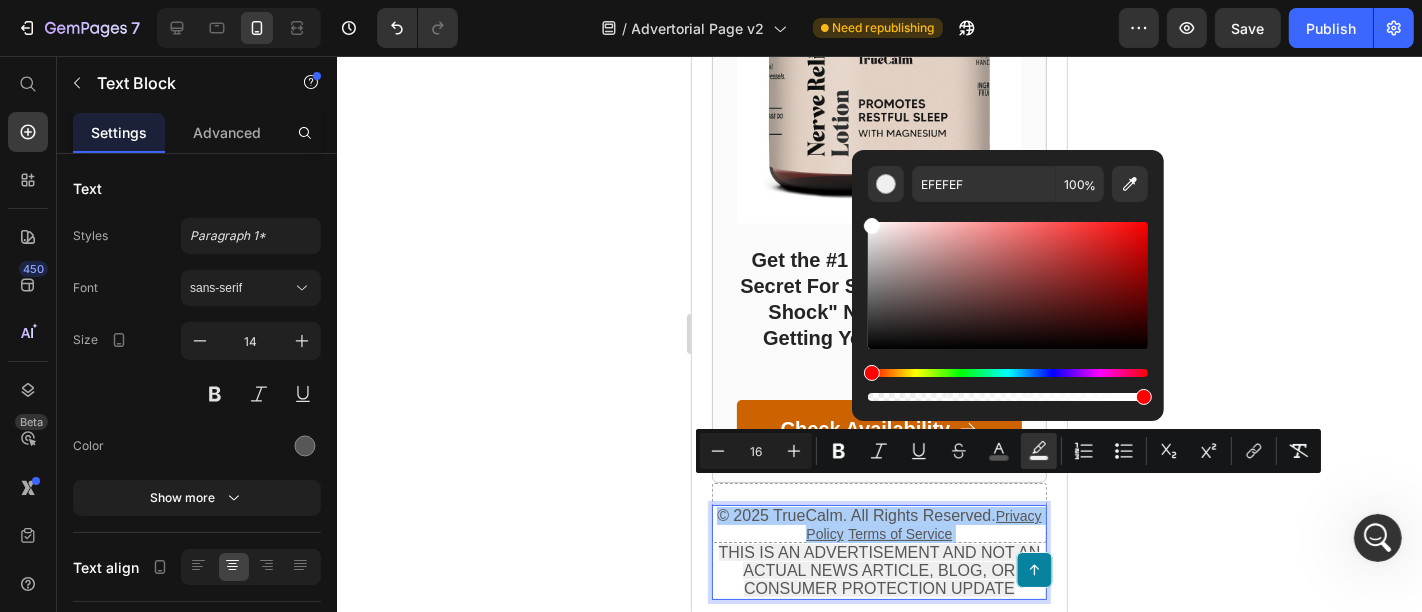 drag, startPoint x: 1569, startPoint y: 294, endPoint x: 842, endPoint y: 209, distance: 731.9522 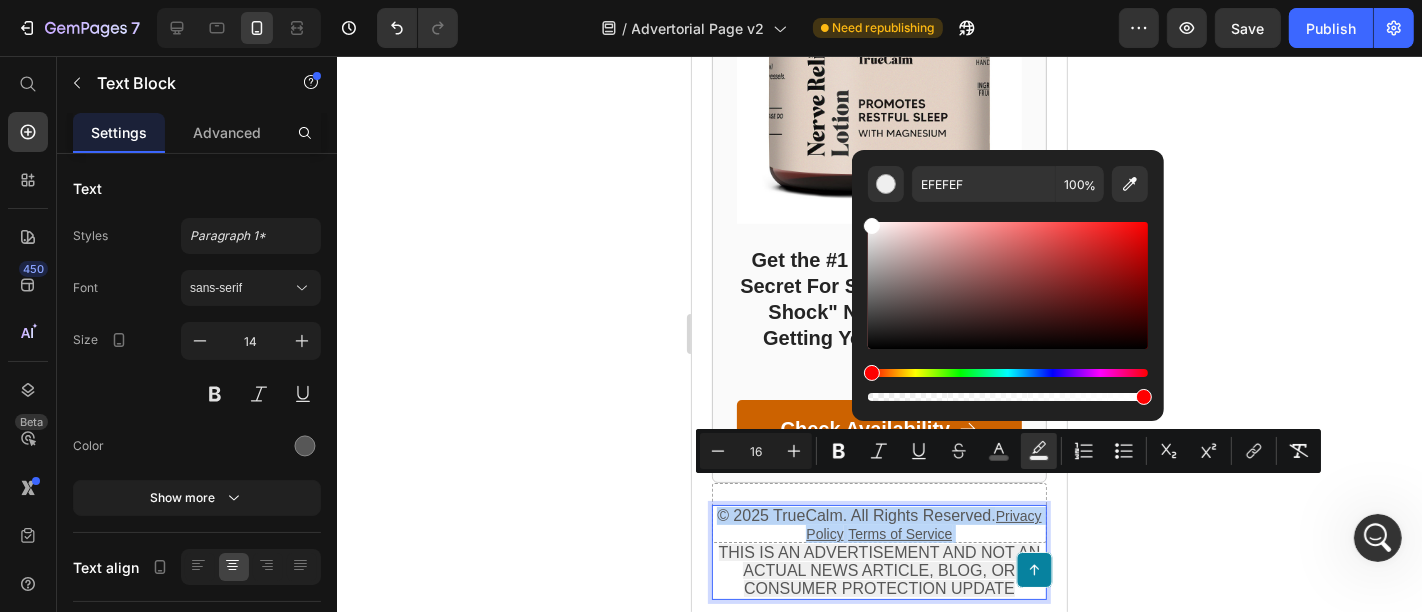 type on "FFFFFF" 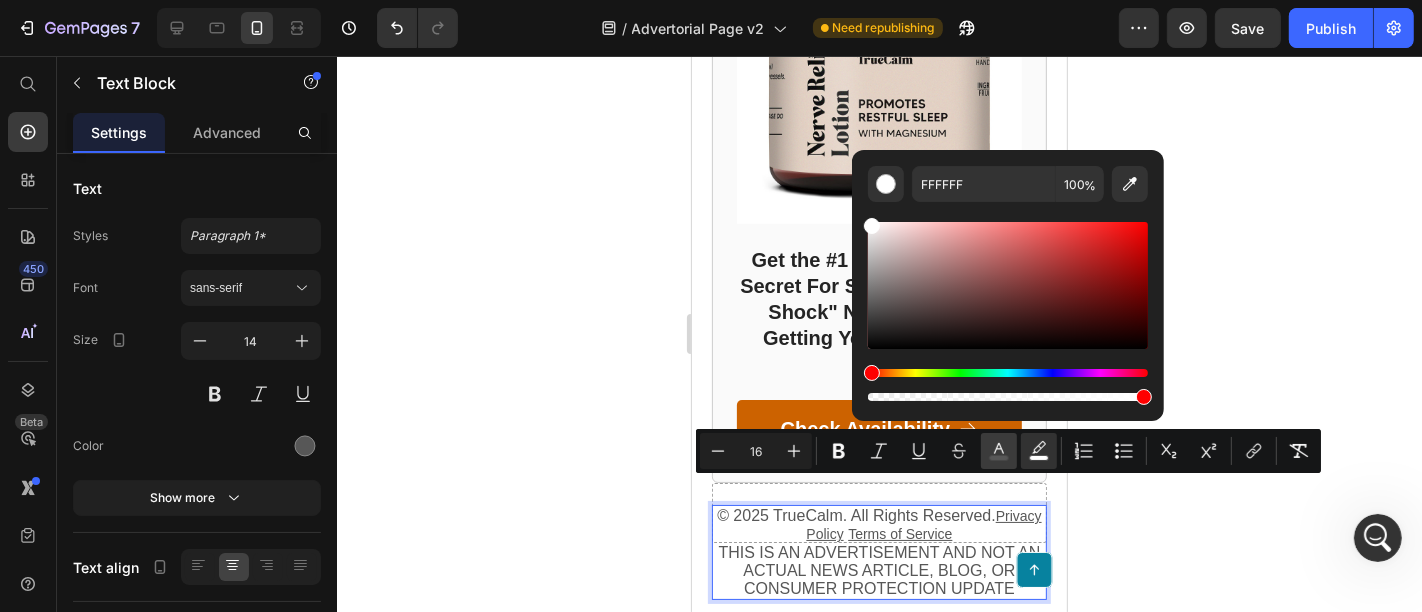 click 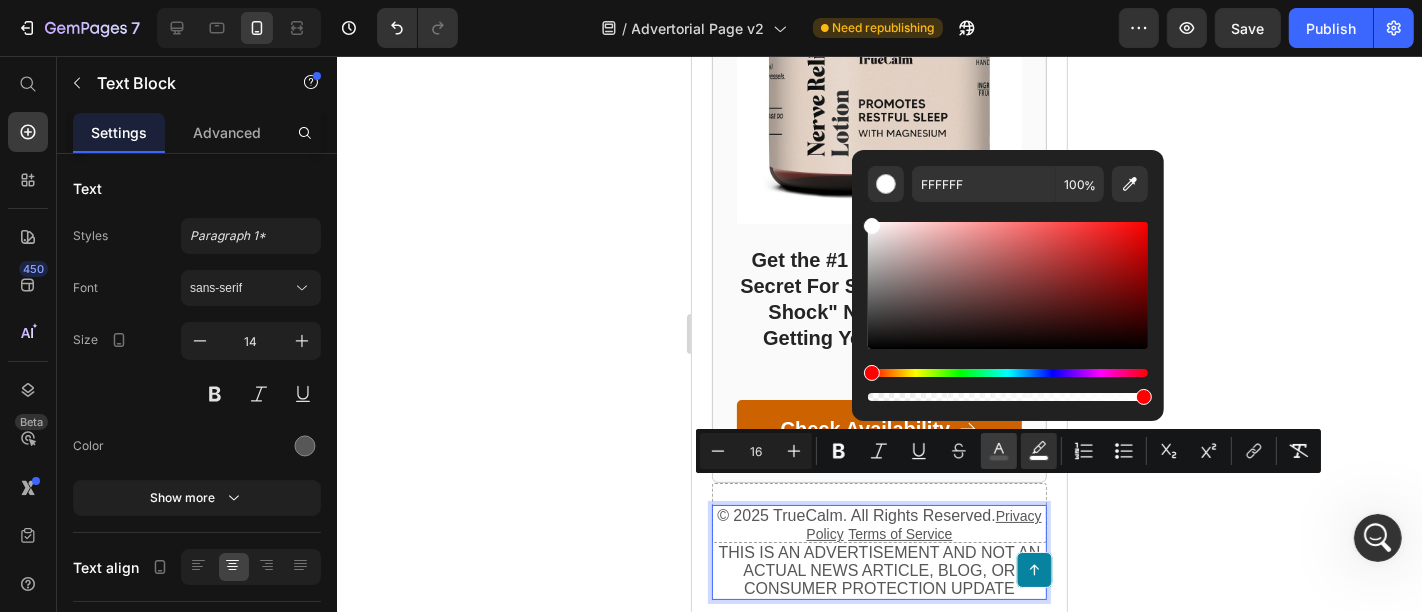type on "575757" 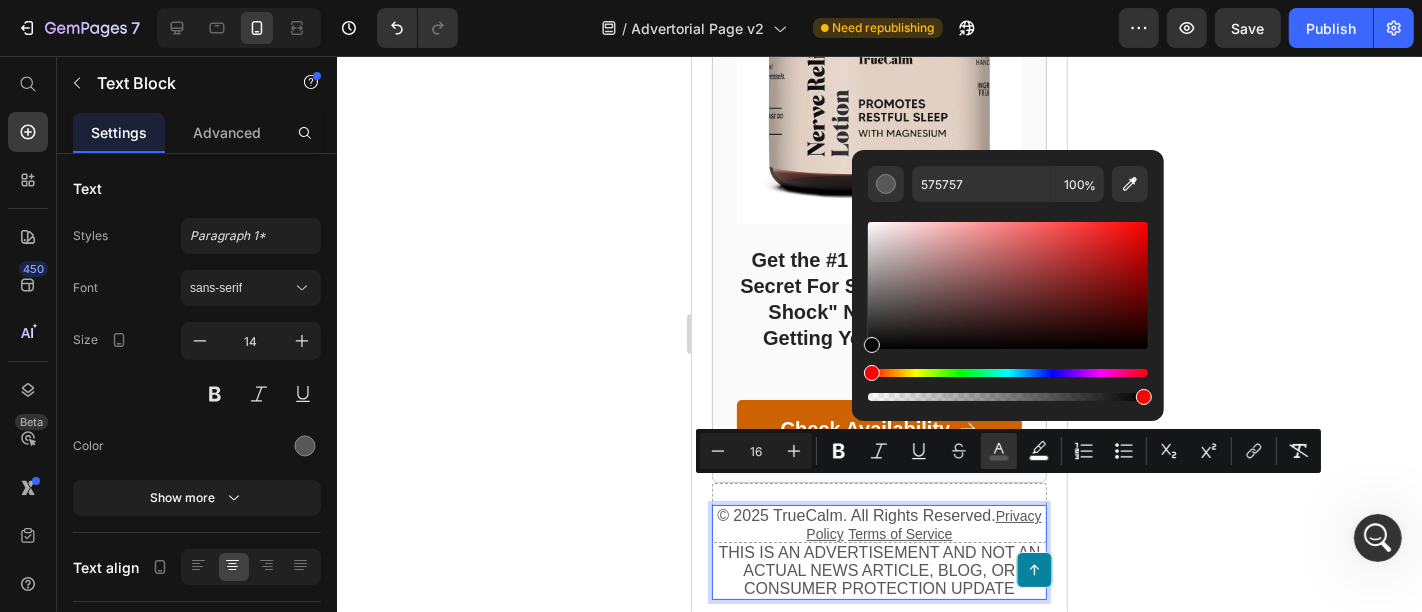 drag, startPoint x: 871, startPoint y: 305, endPoint x: 854, endPoint y: 368, distance: 65.25335 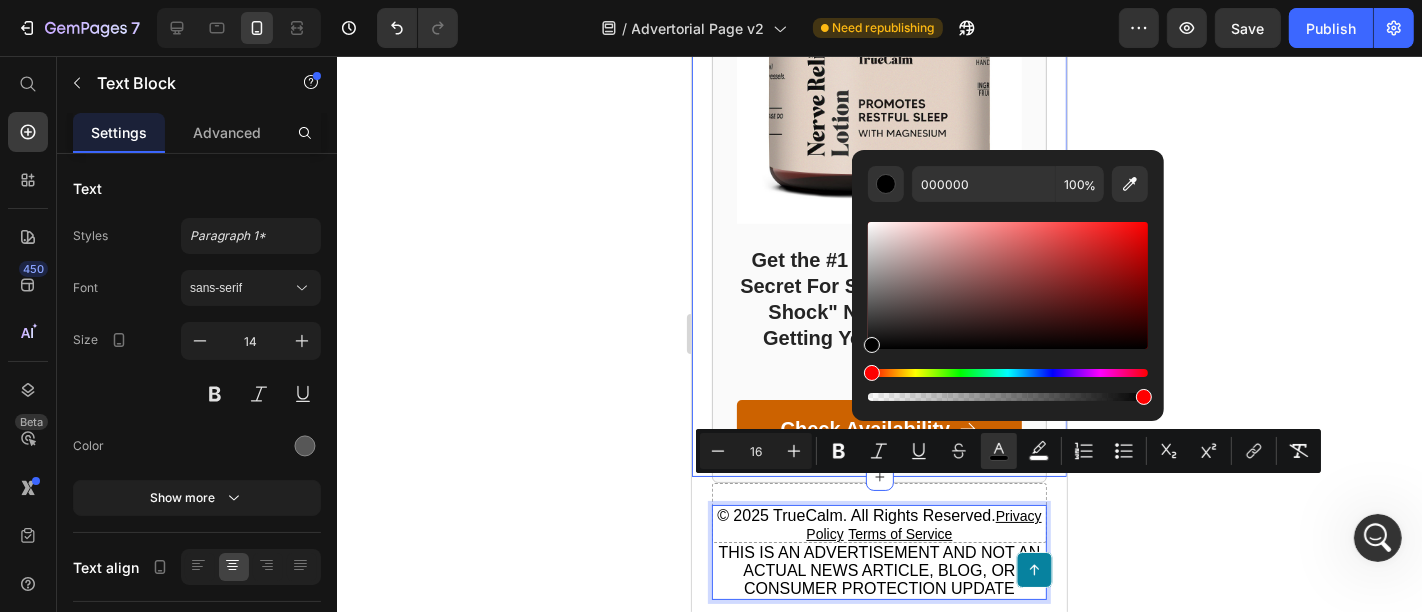 drag, startPoint x: 651, startPoint y: 392, endPoint x: 7, endPoint y: 307, distance: 649.58527 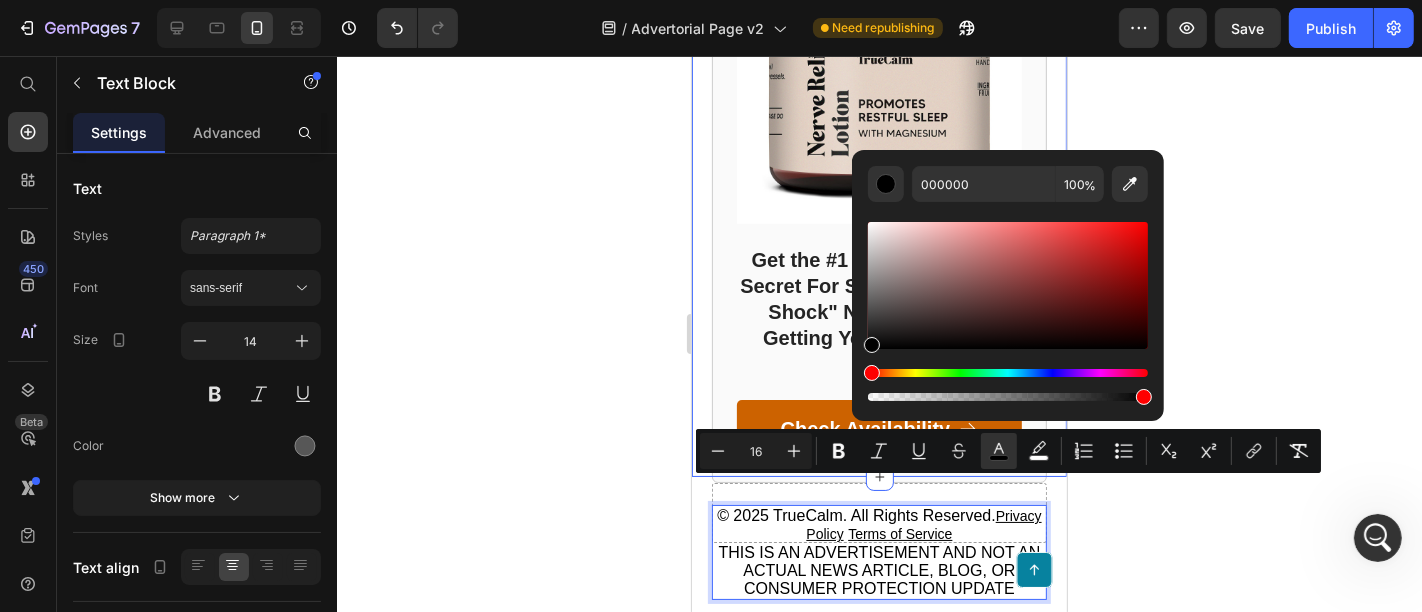 click 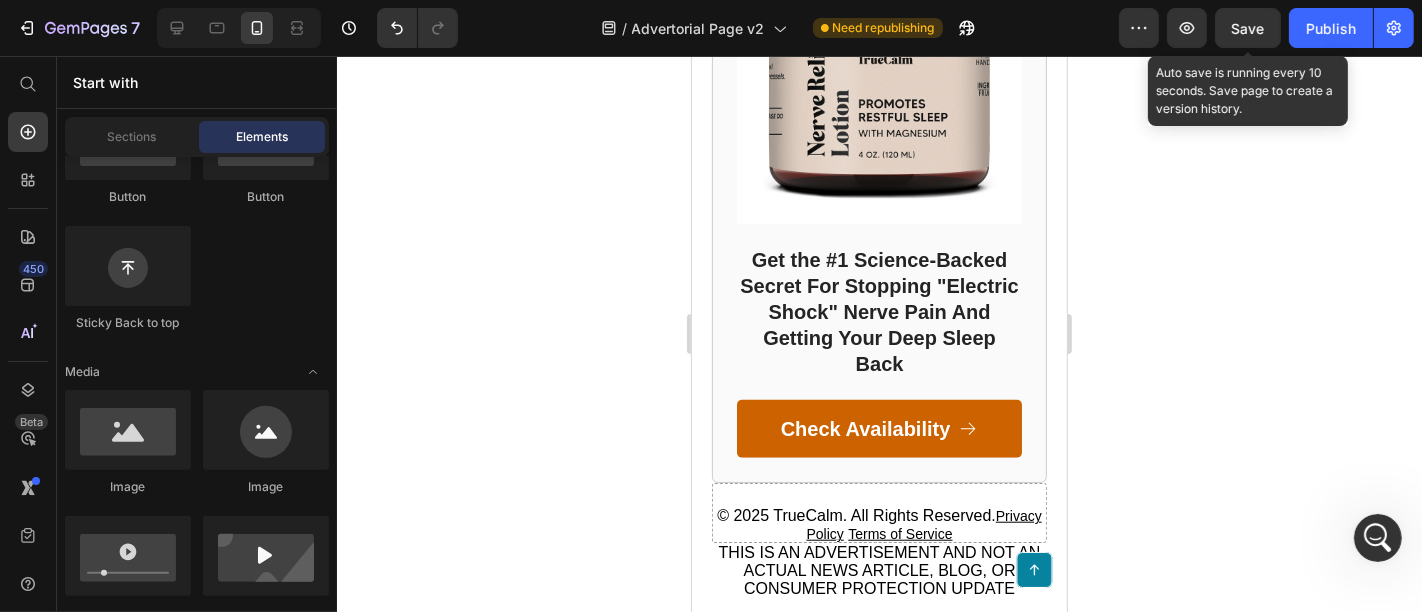 click on "Save" at bounding box center (1248, 28) 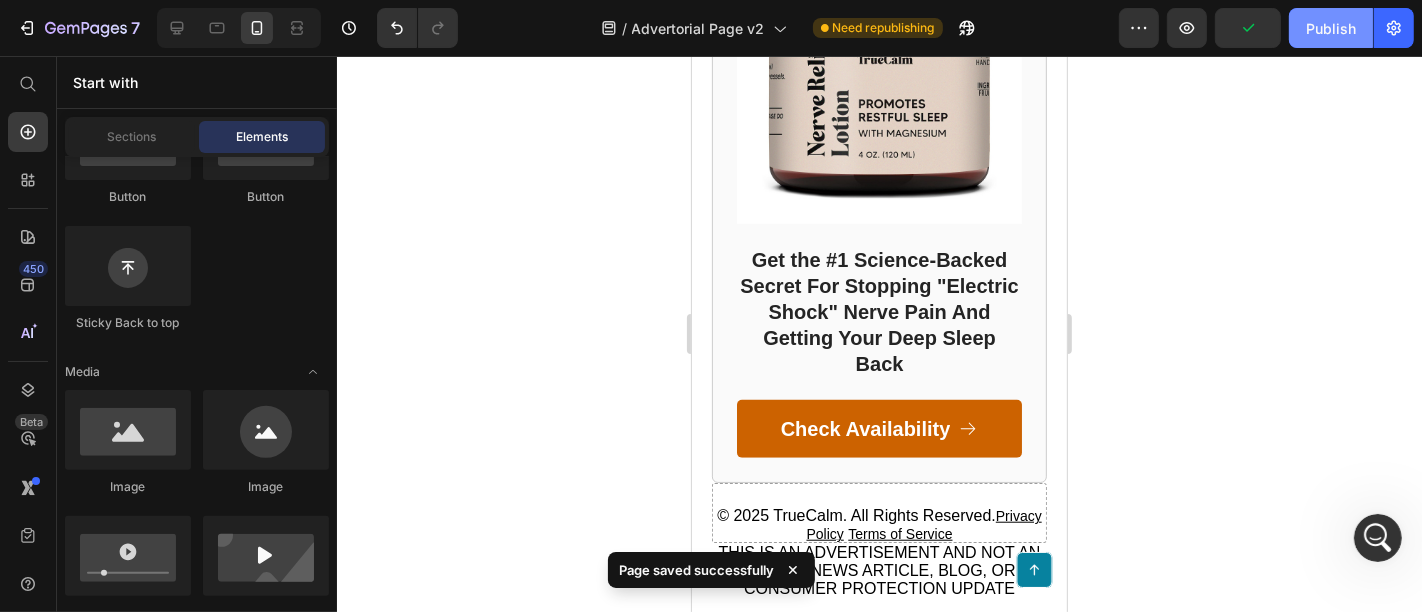 click on "Publish" at bounding box center [1331, 28] 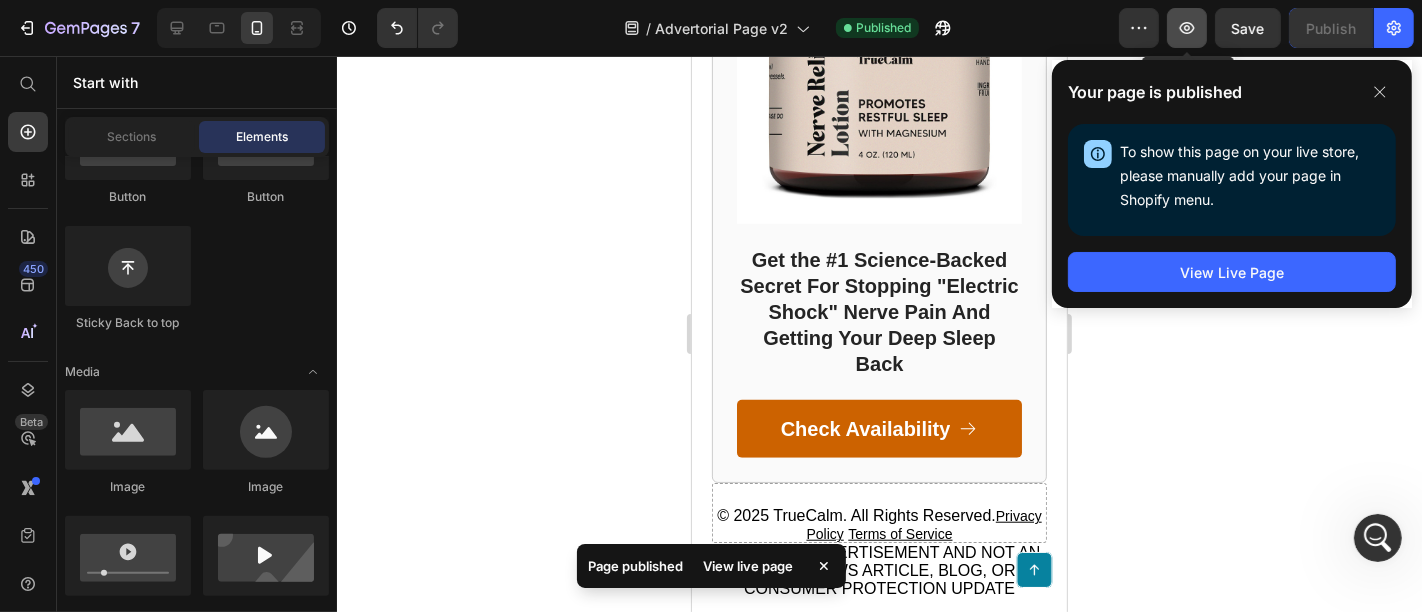 click 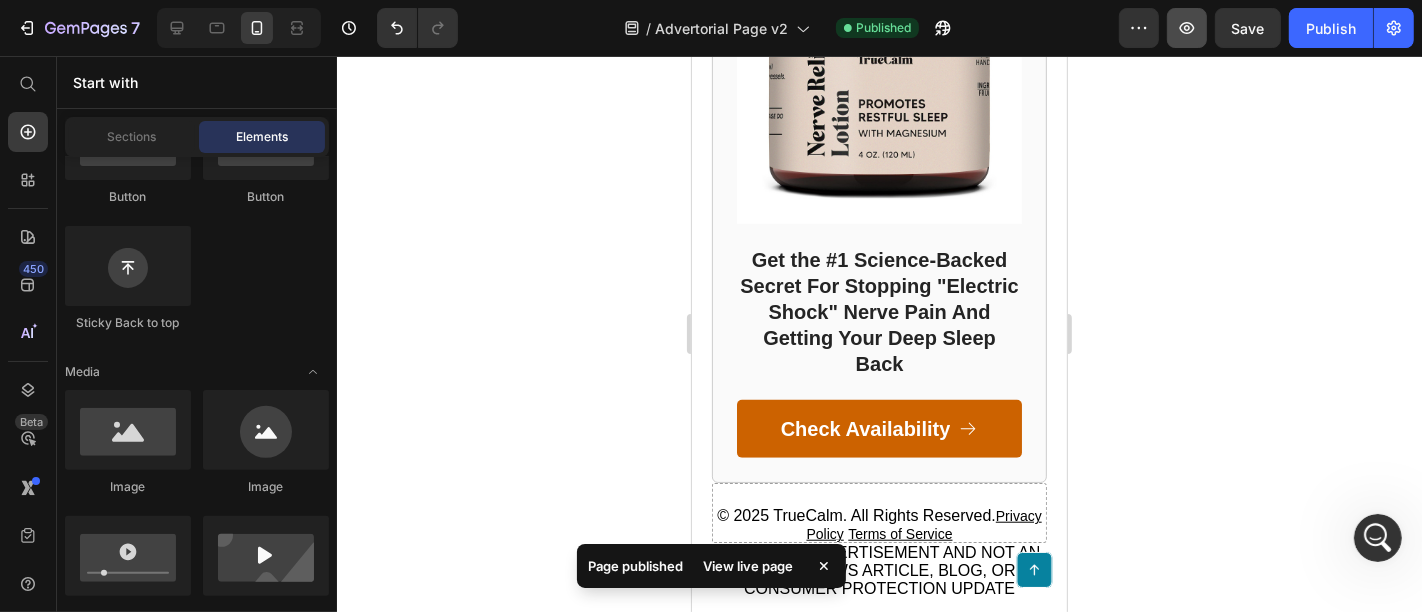 type 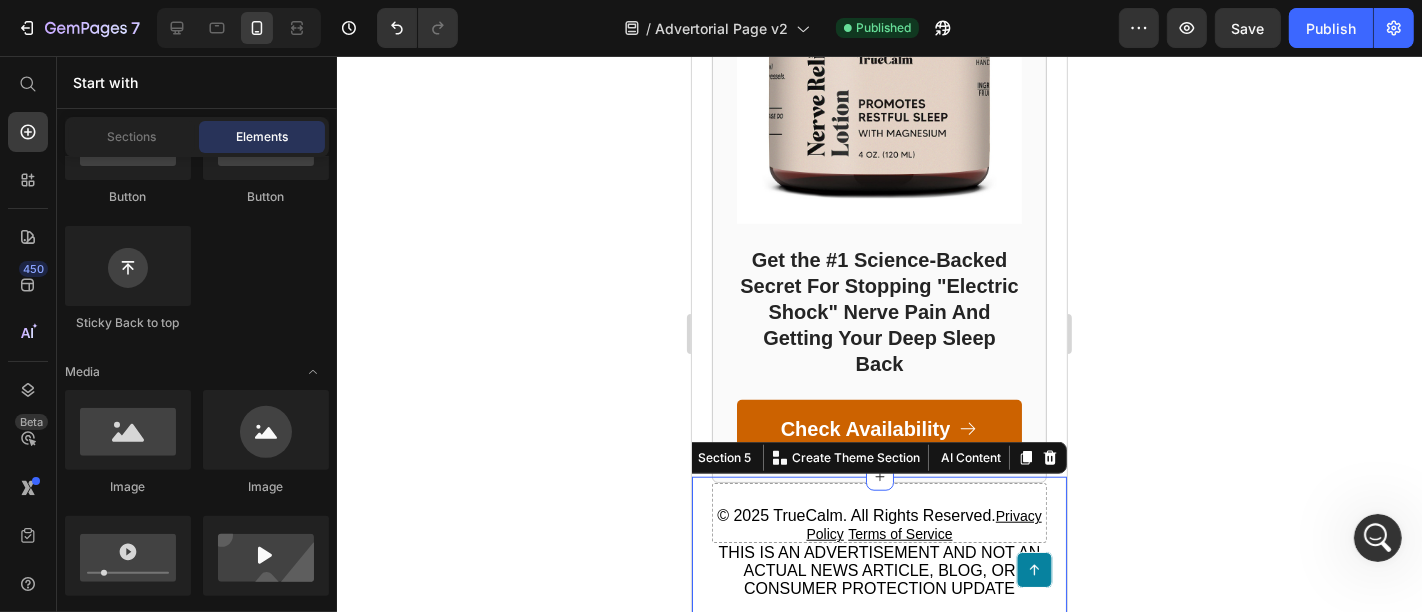 click on "© [YEAR] TrueCalm. All Rights Reserved.  Privacy Policy   Terms of Service THIS IS AN ADVERTISEMENT AND NOT AN ACTUAL NEWS ARTICLE, BLOG, OR CONSUMER PROTECTION UPDATE Text Block Row Section 5   You can create reusable sections Create Theme Section AI Content Write with GemAI What would you like to describe here? Tone and Voice Persuasive Product Getting products... Show more Generate" at bounding box center [878, 551] 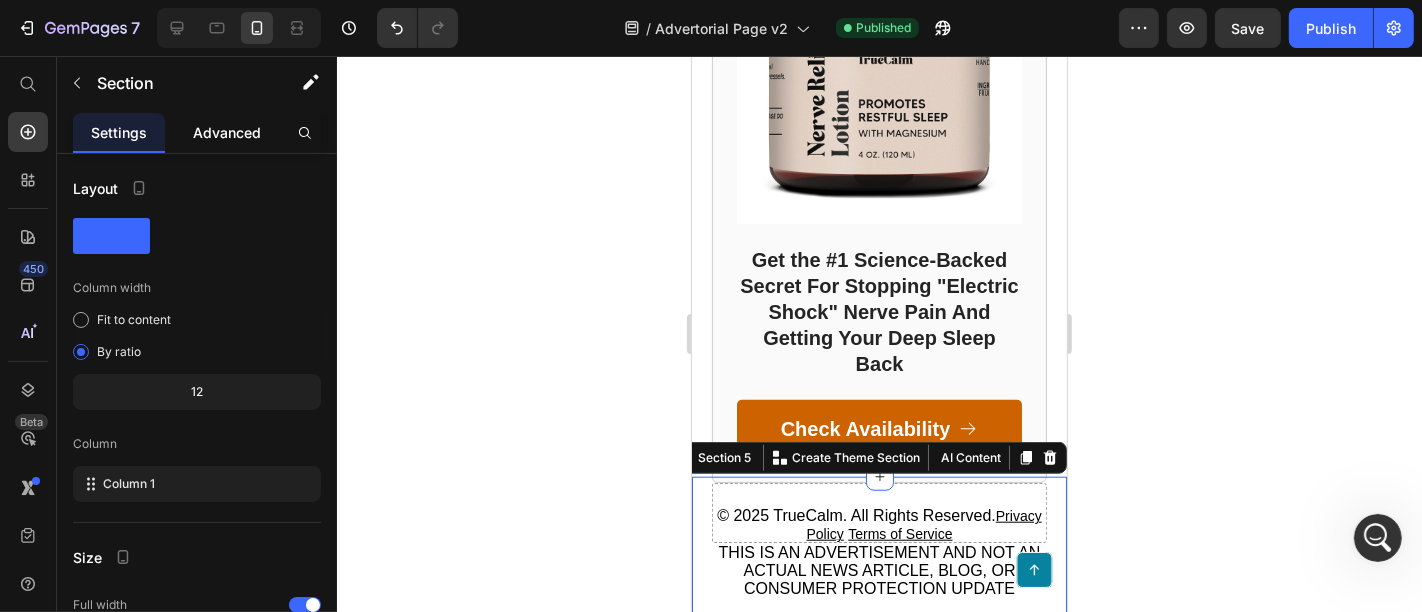 drag, startPoint x: 202, startPoint y: 135, endPoint x: 197, endPoint y: 147, distance: 13 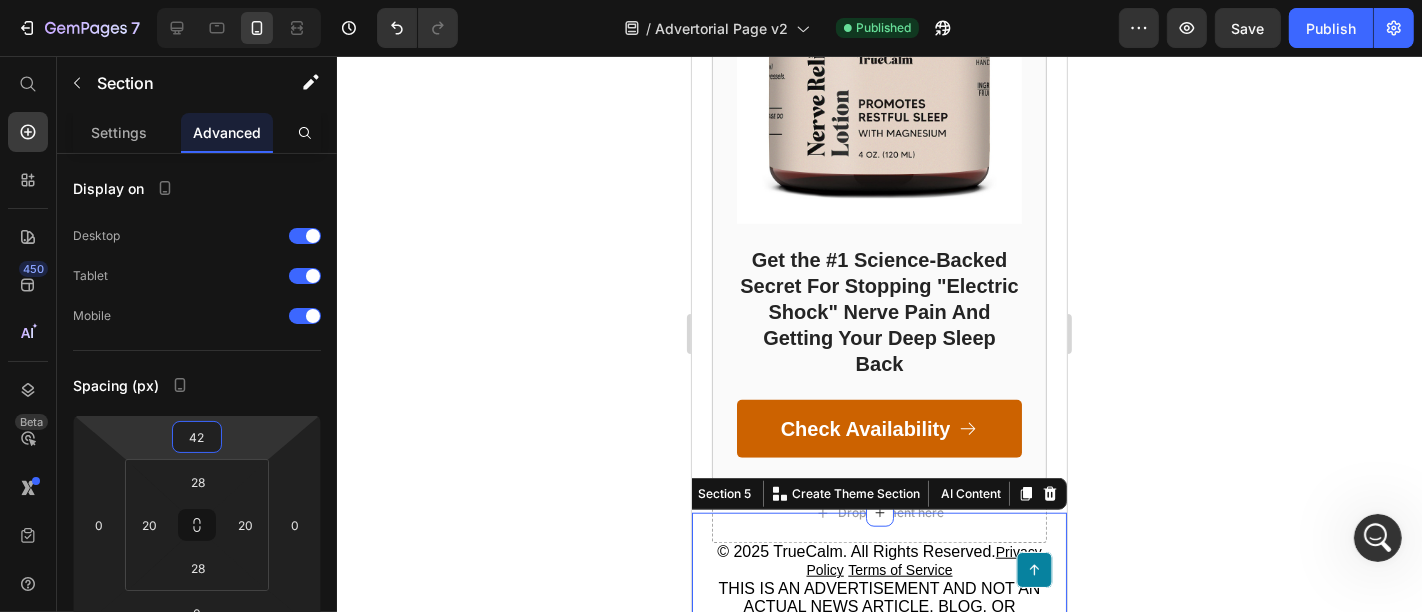 type on "44" 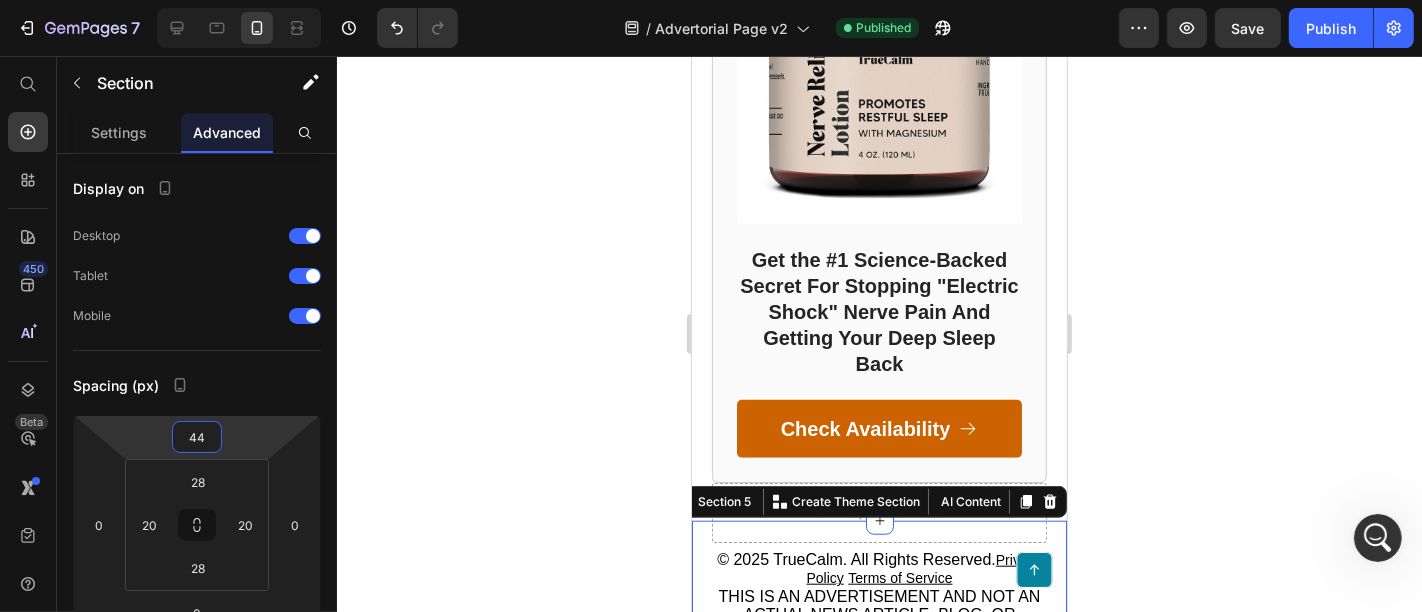 drag, startPoint x: 231, startPoint y: 447, endPoint x: 238, endPoint y: 423, distance: 25 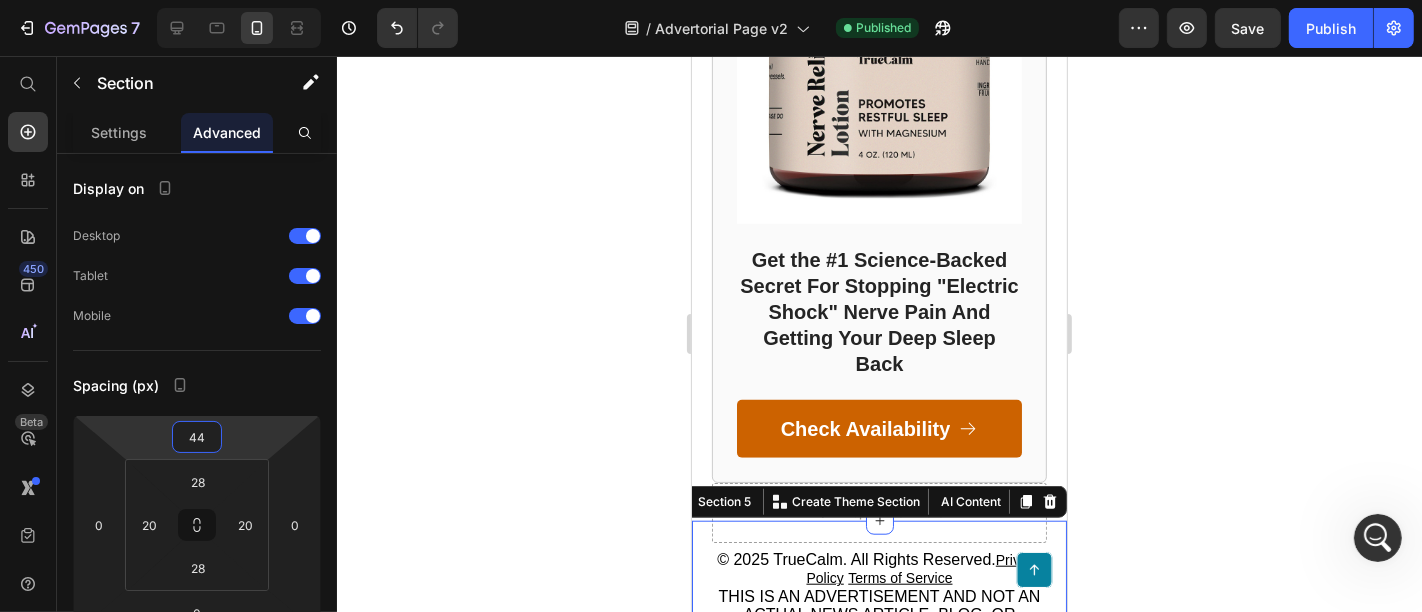 click on "7   /  Advertorial Page v2 Published Preview  Save   Publish  450 Beta Start with Sections Elements Hero Section Product Detail Brands Trusted Badges Guarantee Product Breakdown How to use Testimonials Compare Bundle FAQs Social Proof Brand Story Product List Collection Blog List Contact Sticky Add to Cart Custom Footer Browse Library 450 Layout
Row
Row
Row
Row Text
Heading
Text Block Button
Button
Button
Sticky Back to top Media
Image" at bounding box center (711, 0) 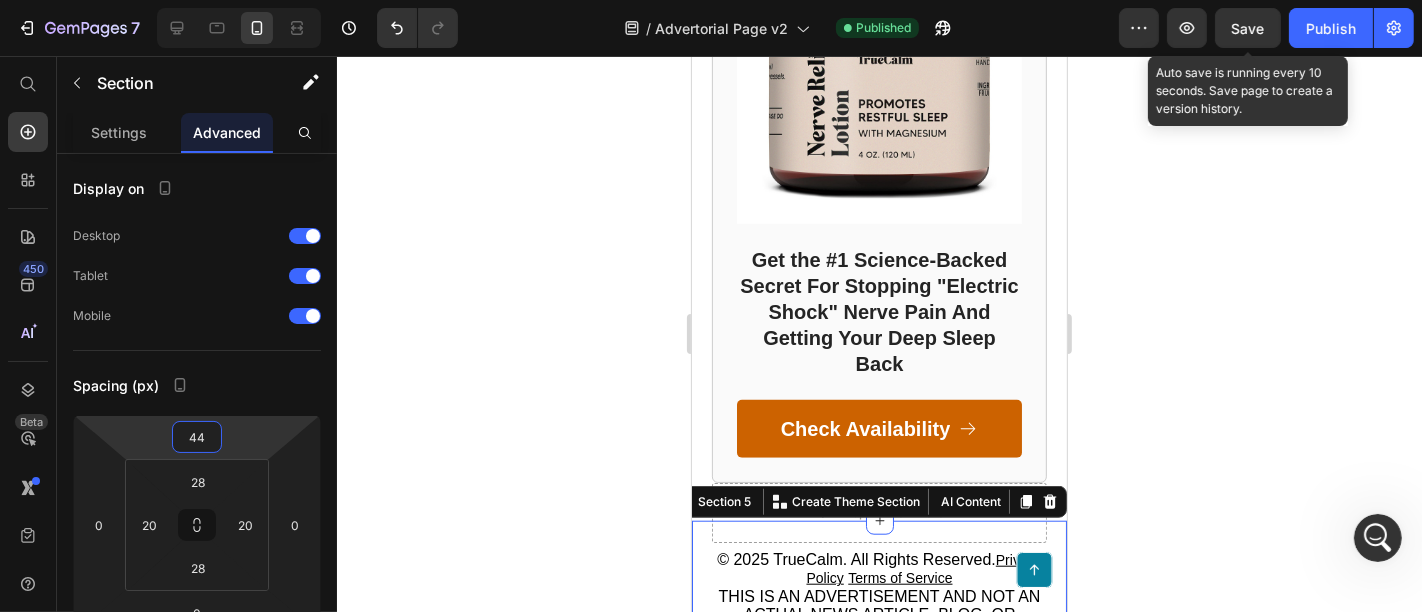 click on "Save" at bounding box center (1248, 28) 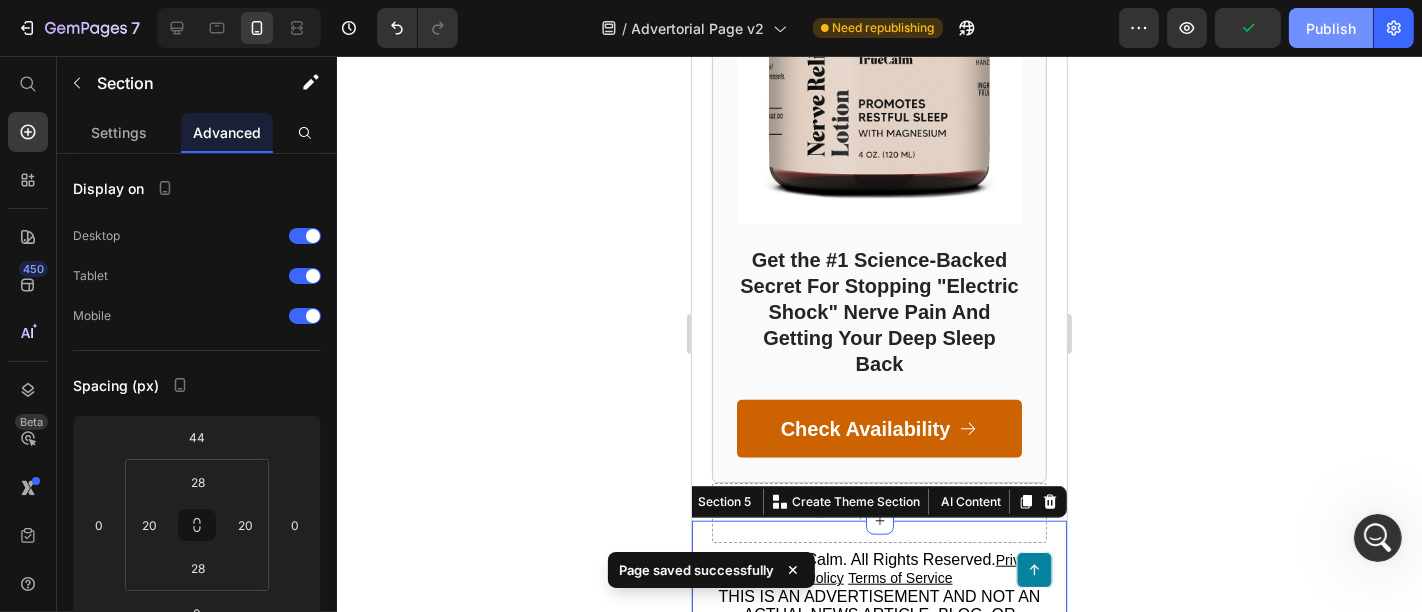 click on "Publish" at bounding box center (1331, 28) 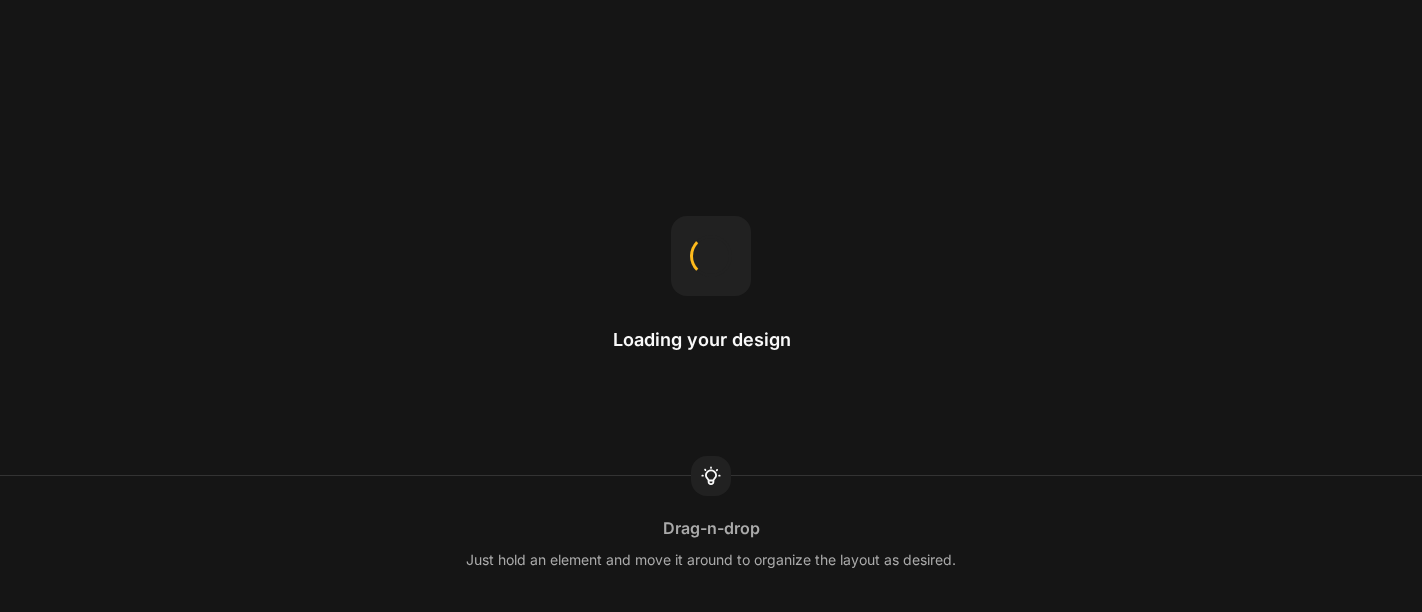 scroll, scrollTop: 0, scrollLeft: 0, axis: both 